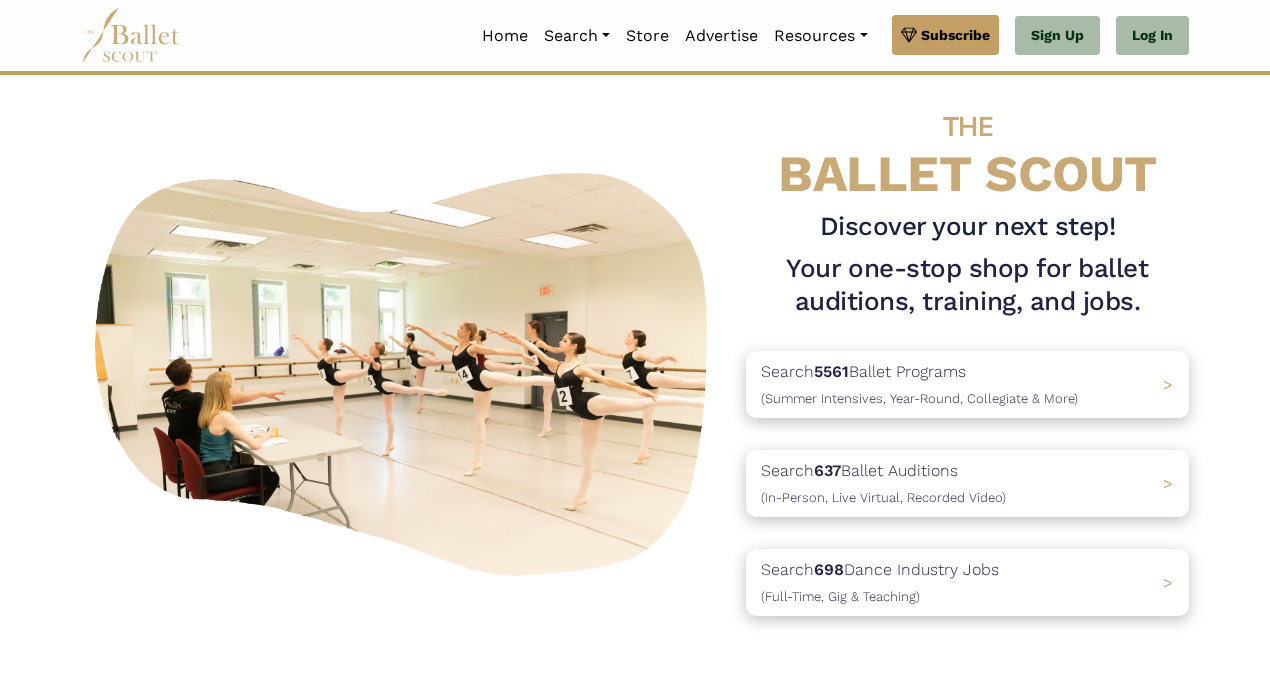 scroll, scrollTop: 29, scrollLeft: 0, axis: vertical 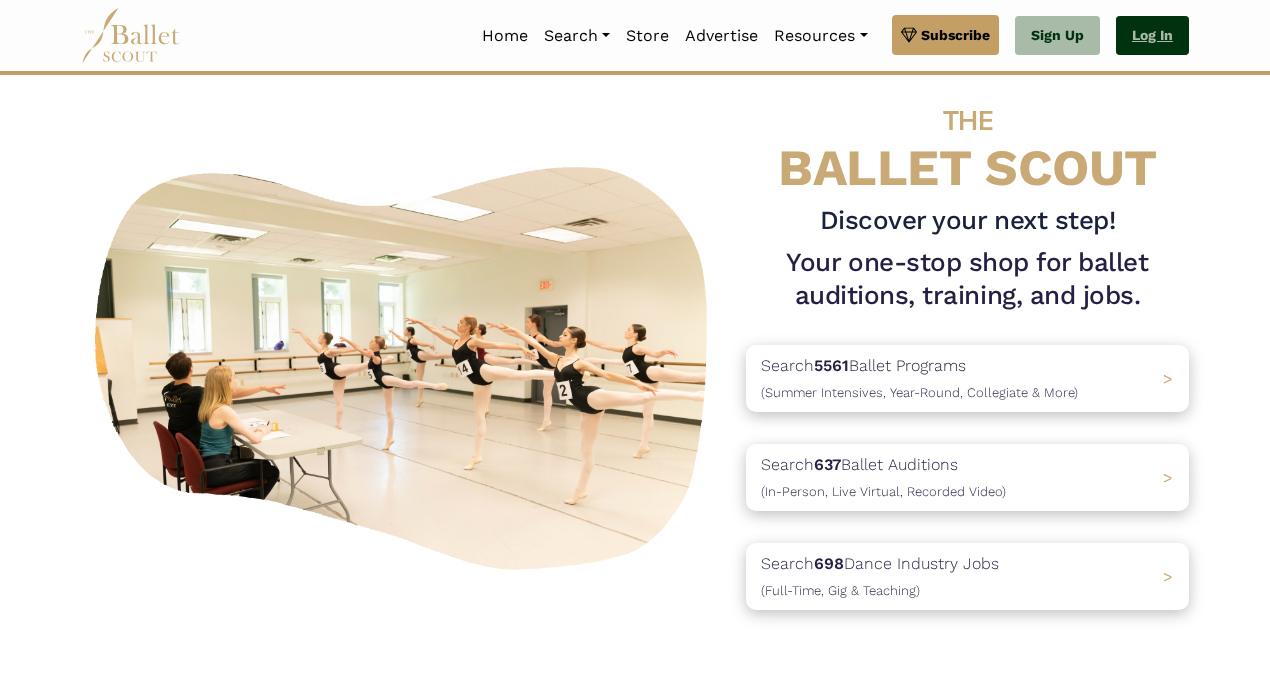 click on "Log In" at bounding box center [1152, 36] 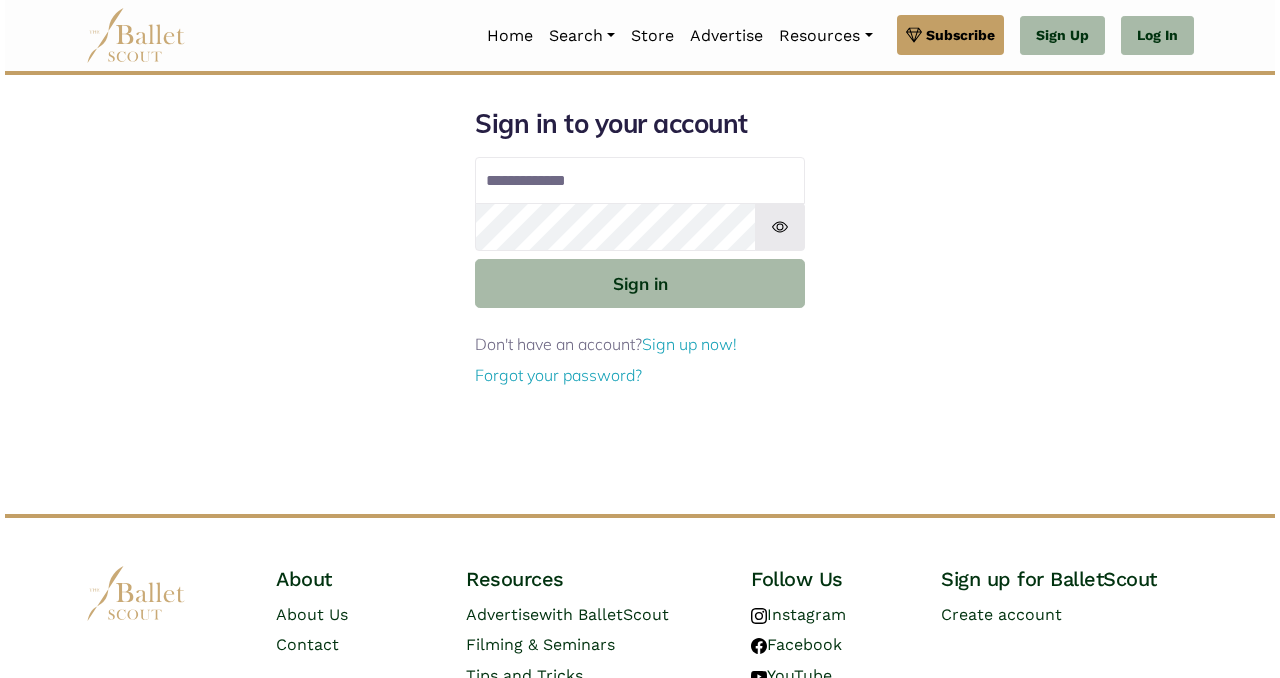 scroll, scrollTop: 0, scrollLeft: 0, axis: both 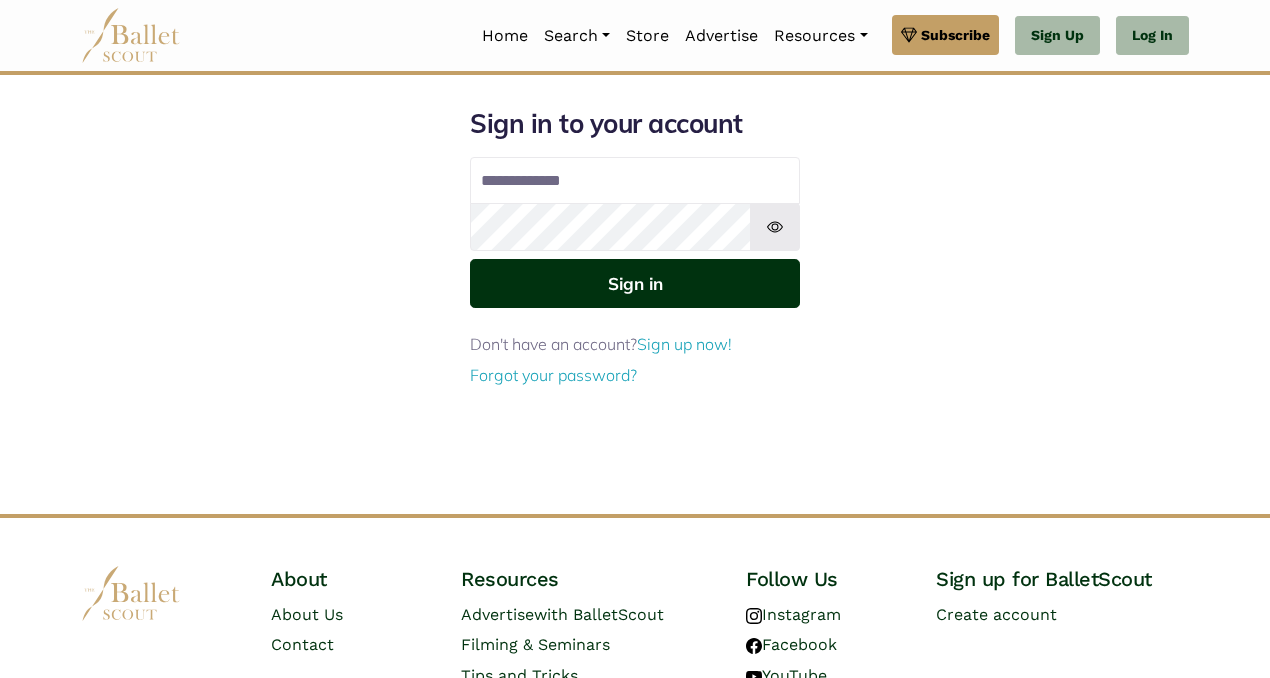 type on "**********" 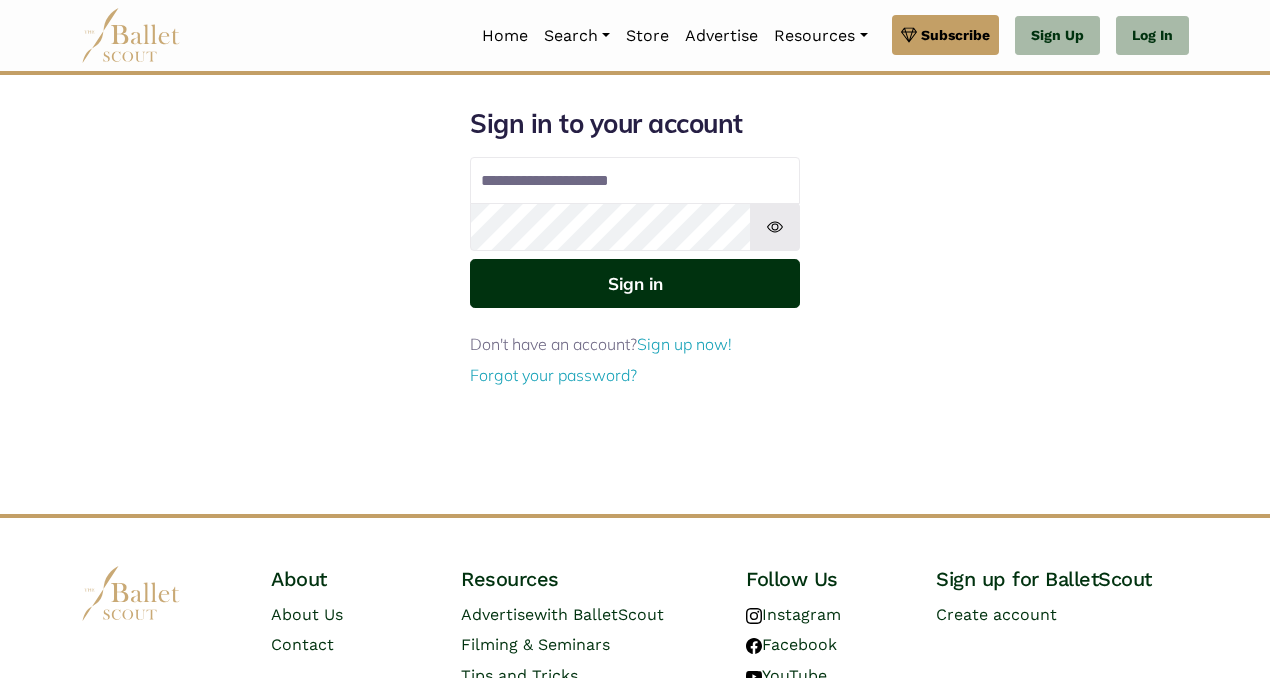 click on "Sign in" at bounding box center [635, 283] 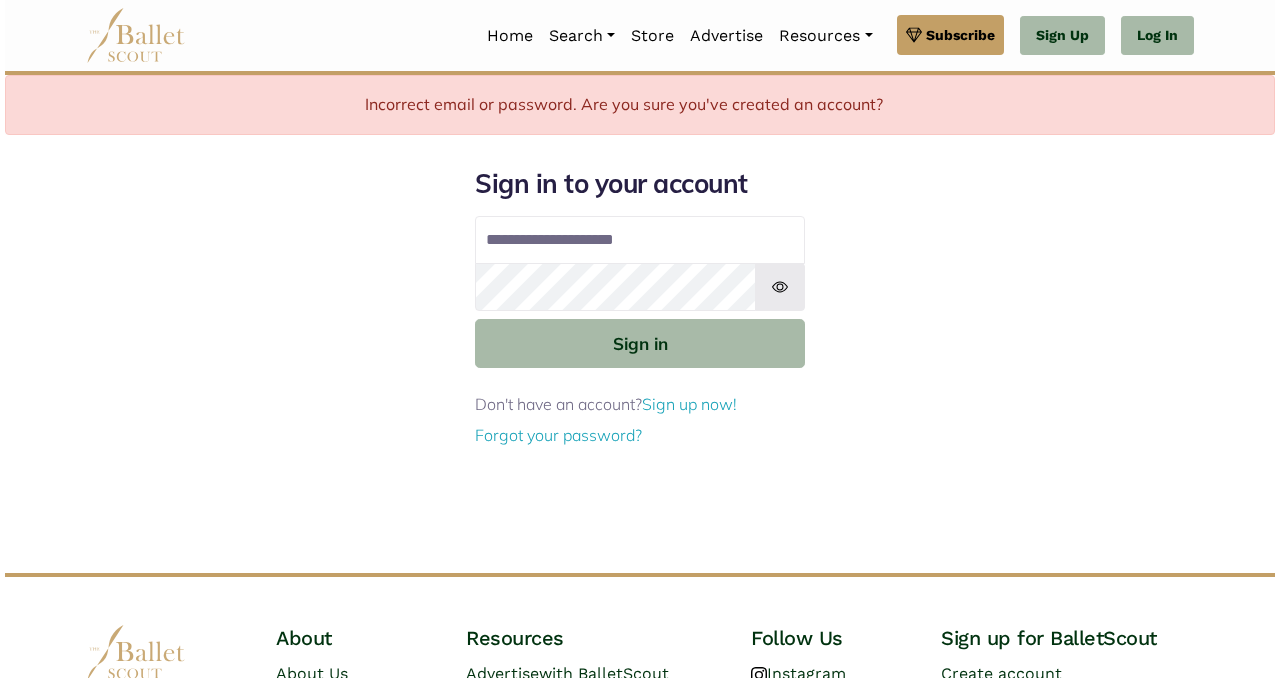 scroll, scrollTop: 0, scrollLeft: 0, axis: both 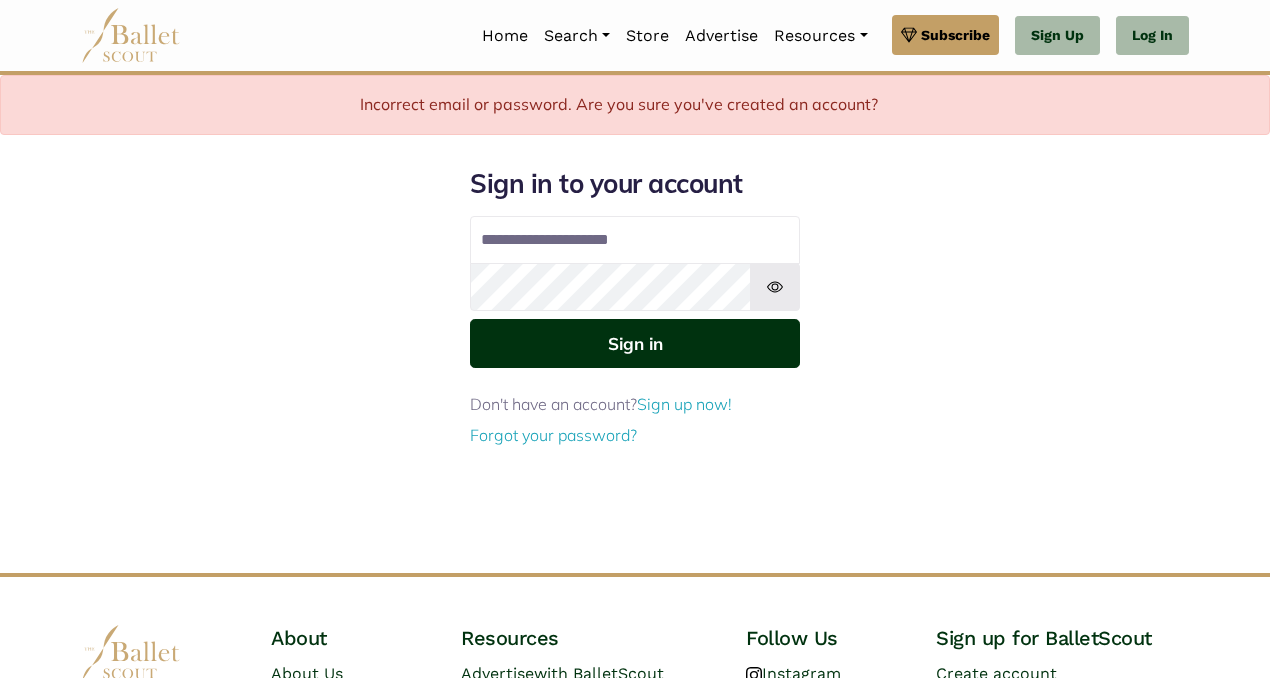 click on "Sign in" at bounding box center (635, 343) 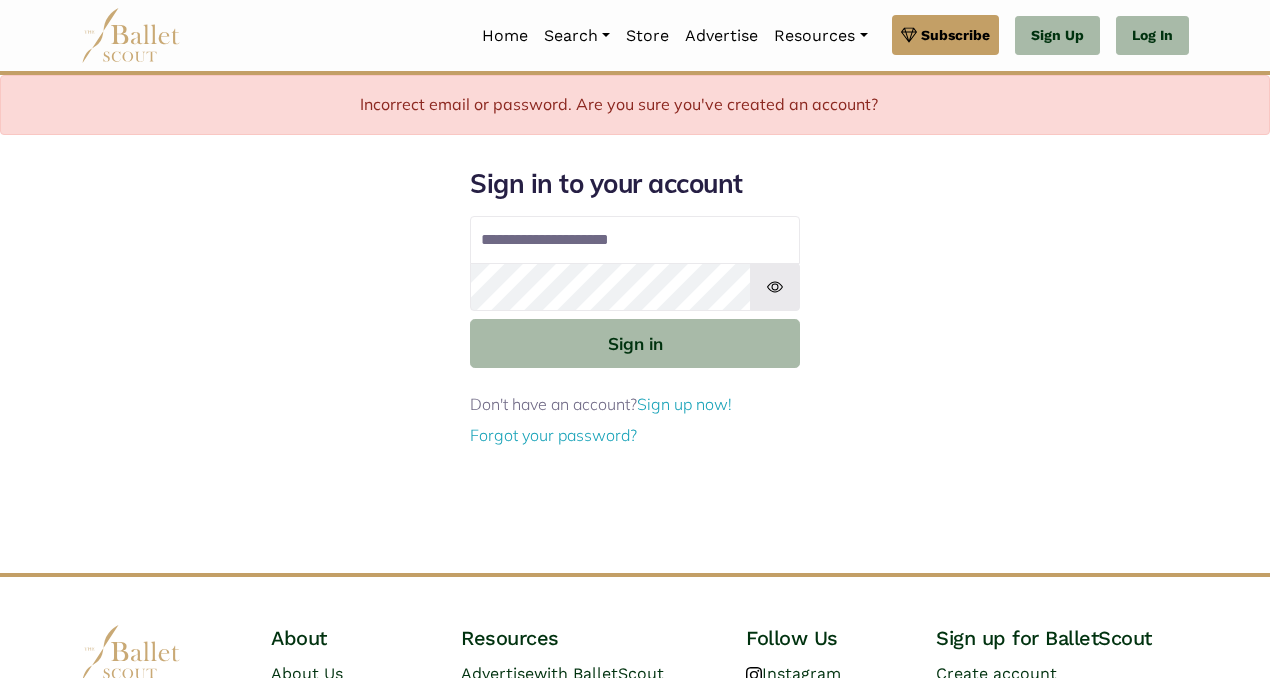 scroll, scrollTop: 0, scrollLeft: 0, axis: both 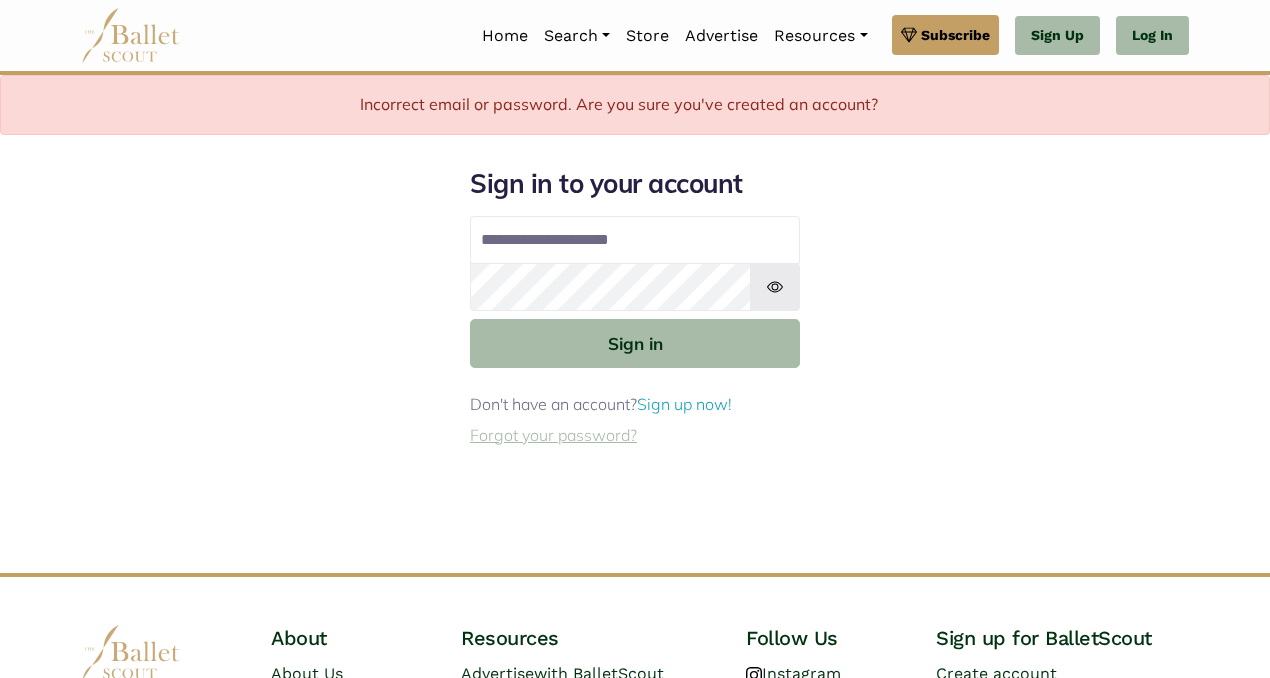 click on "Forgot your password?" at bounding box center [553, 435] 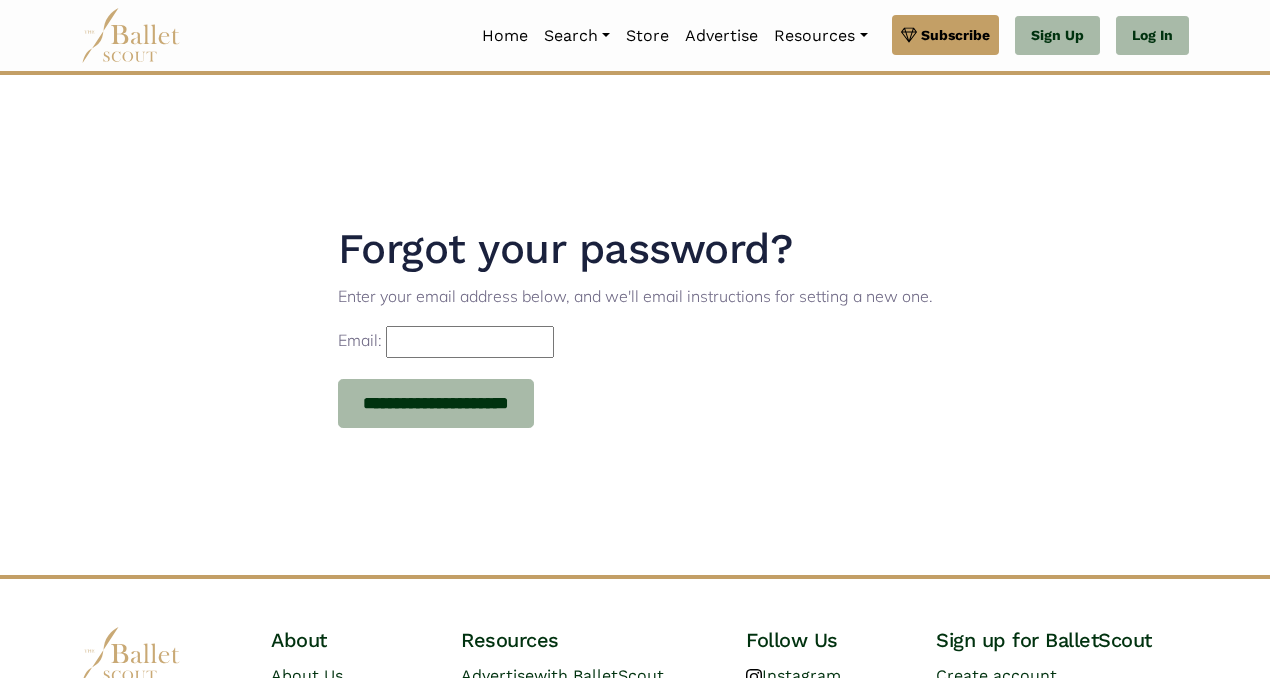scroll, scrollTop: 0, scrollLeft: 0, axis: both 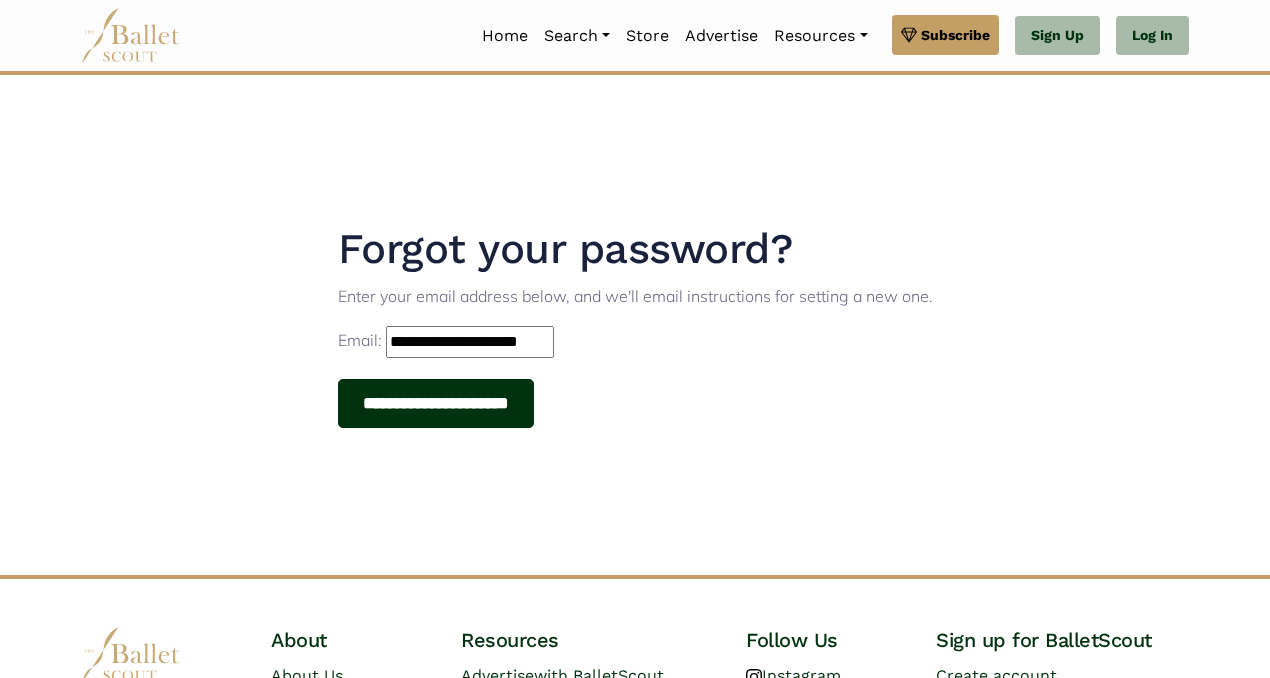 click on "**********" at bounding box center (436, 404) 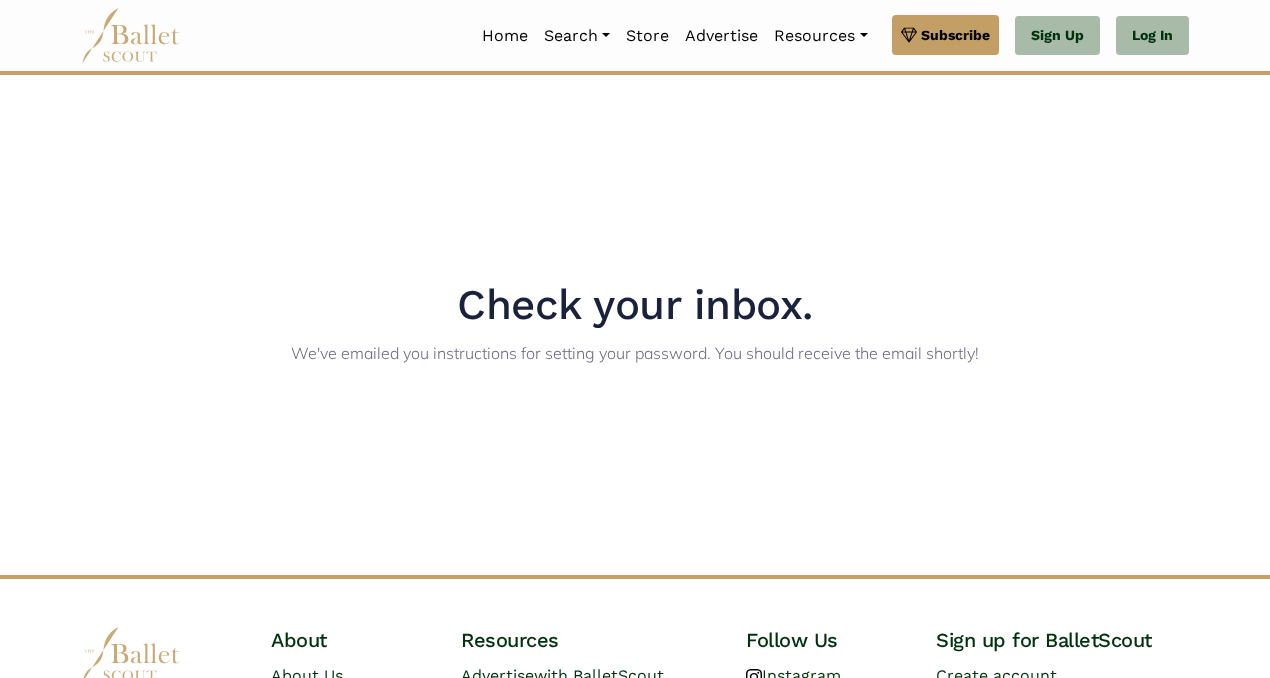 scroll, scrollTop: 0, scrollLeft: 0, axis: both 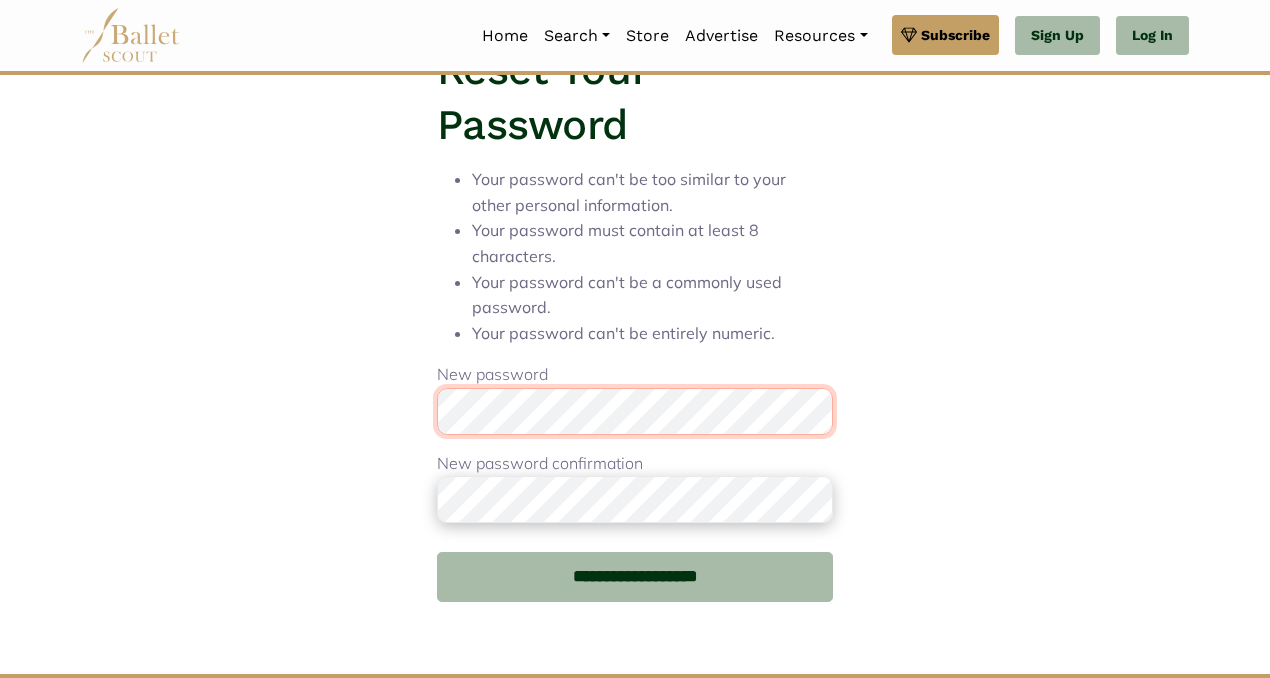 click on "**********" at bounding box center [635, 322] 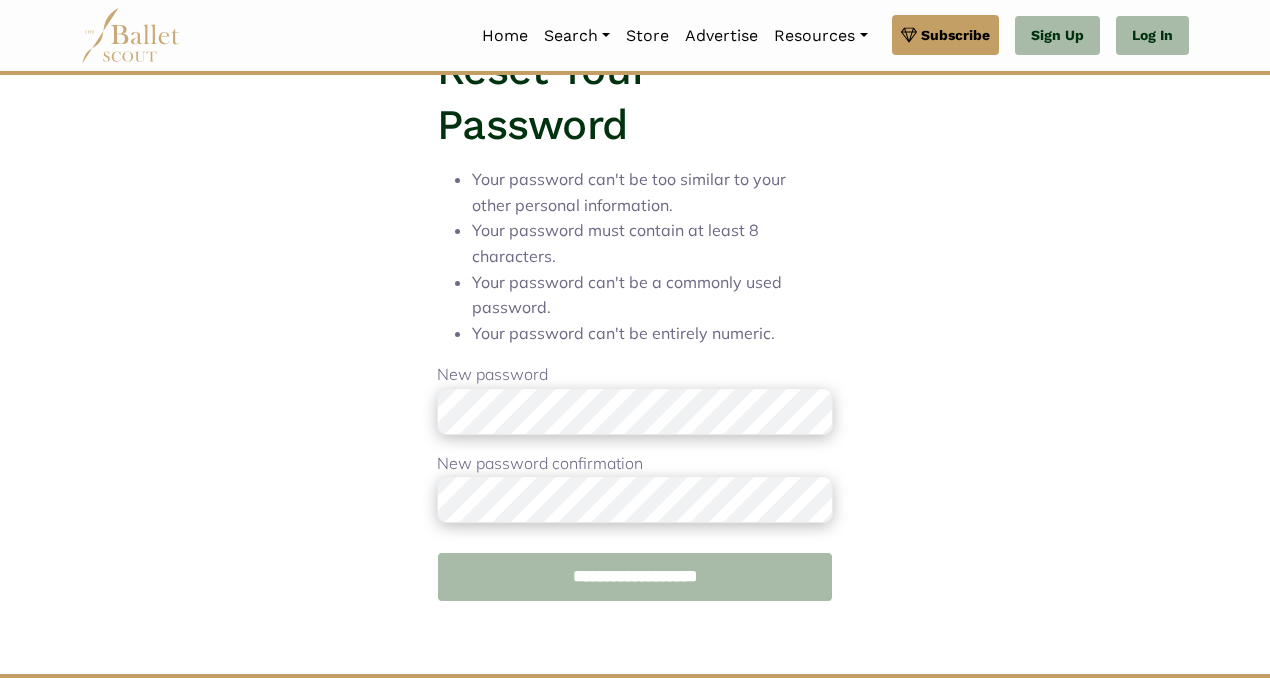 click on "**********" at bounding box center (635, 577) 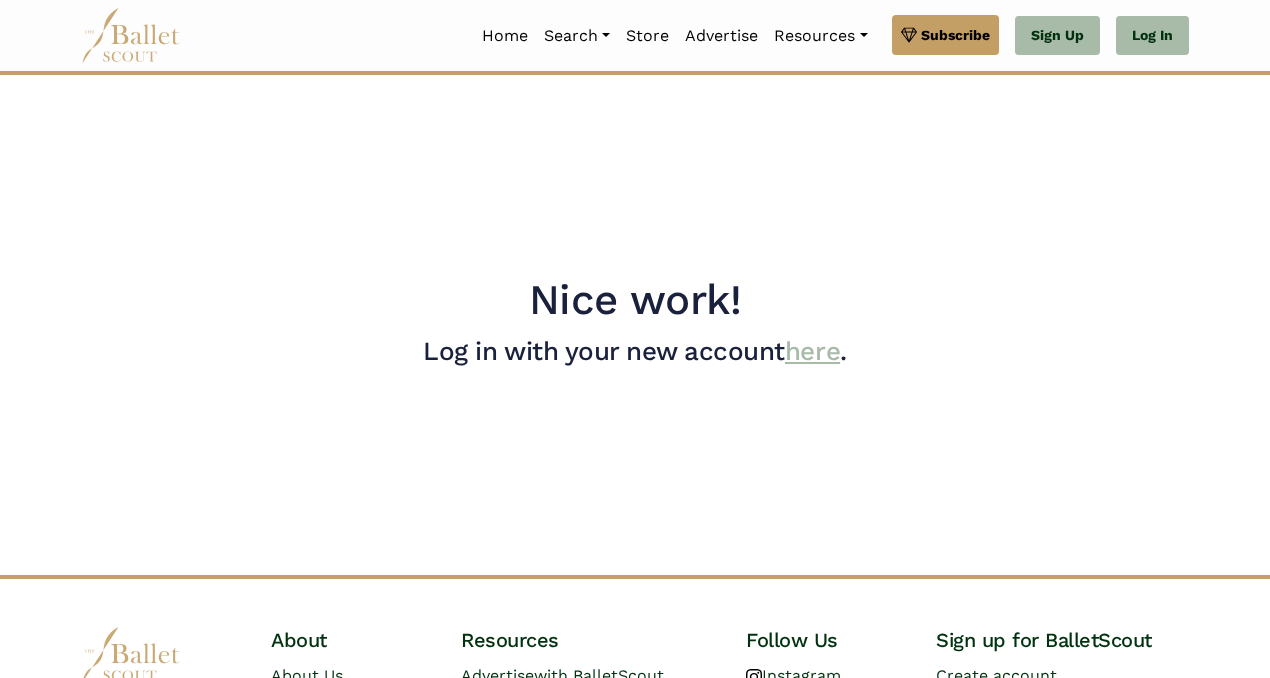scroll, scrollTop: 0, scrollLeft: 0, axis: both 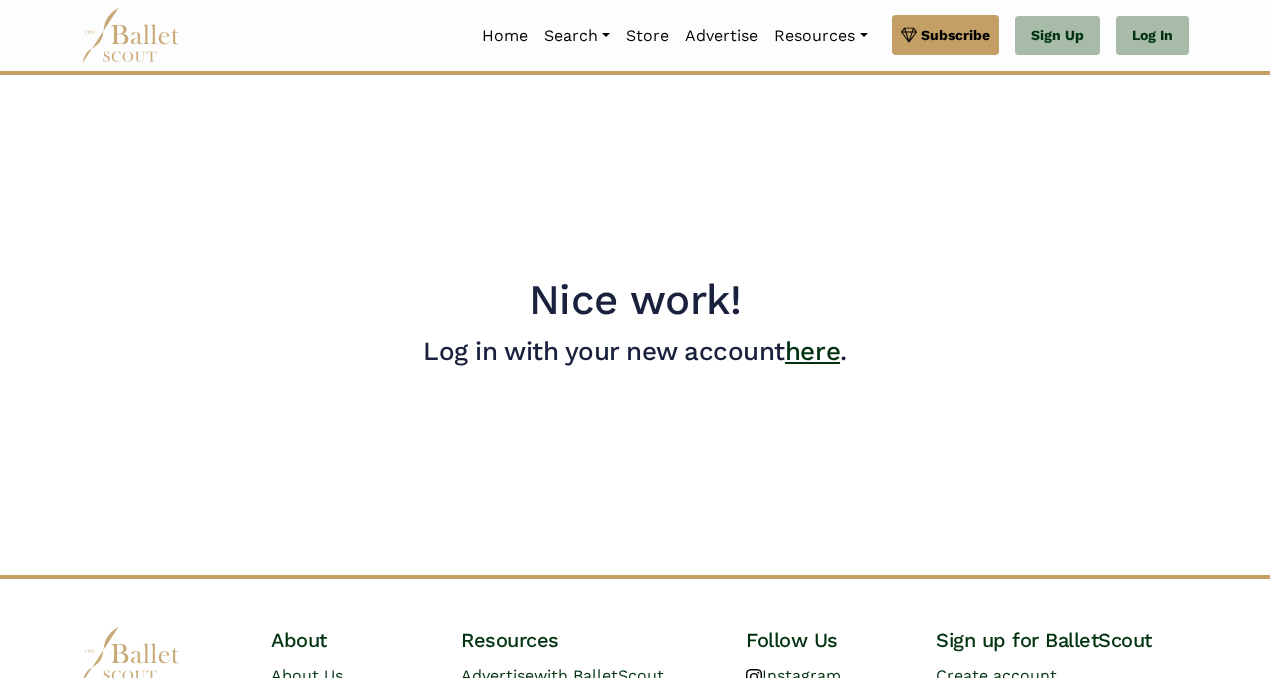 click on "here" at bounding box center [812, 351] 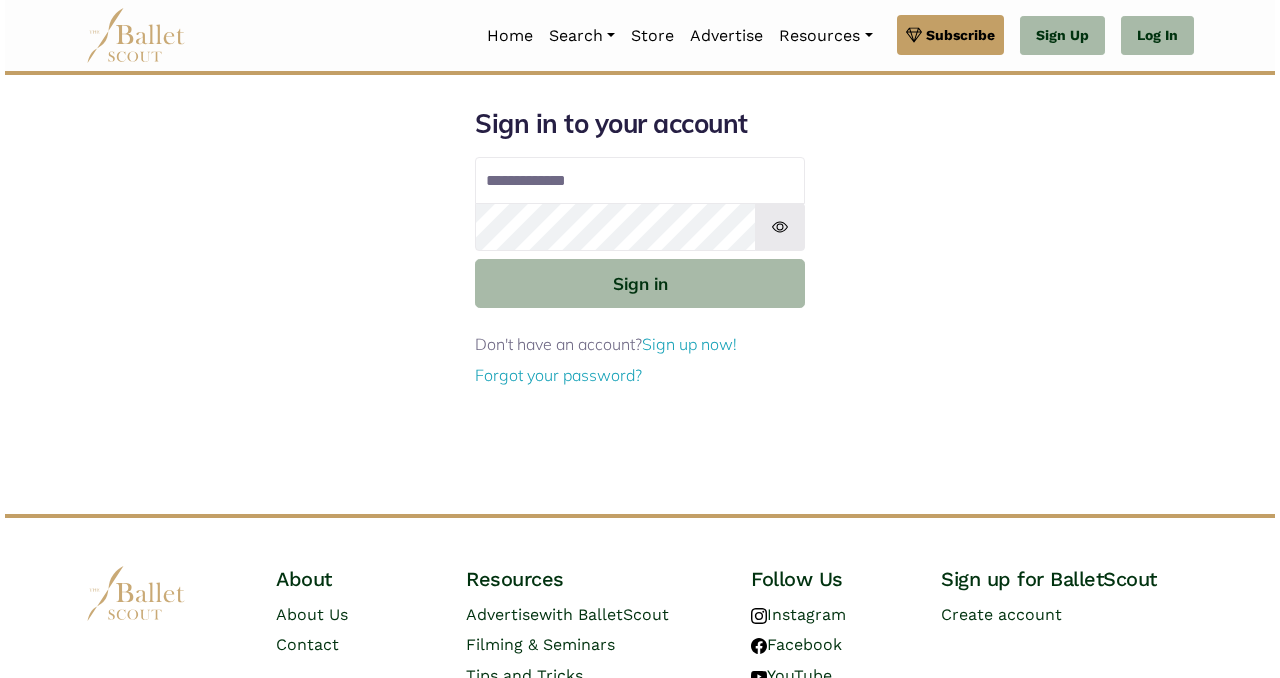 scroll, scrollTop: 0, scrollLeft: 0, axis: both 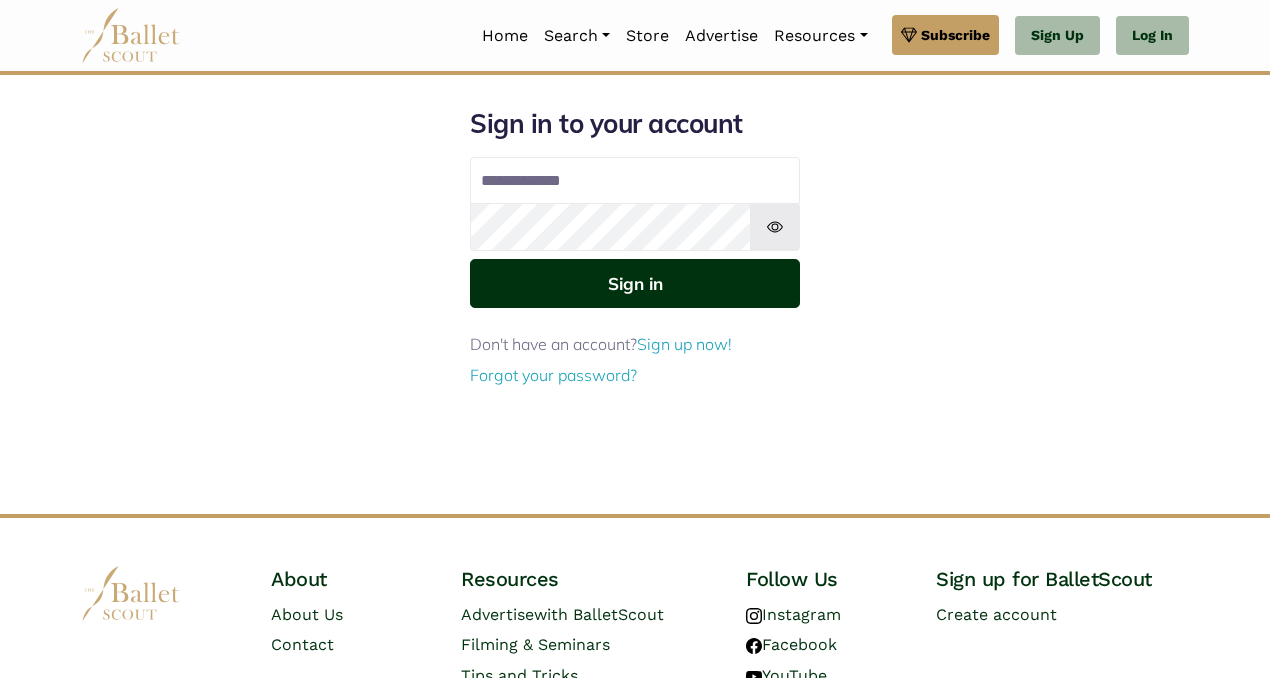 type on "**********" 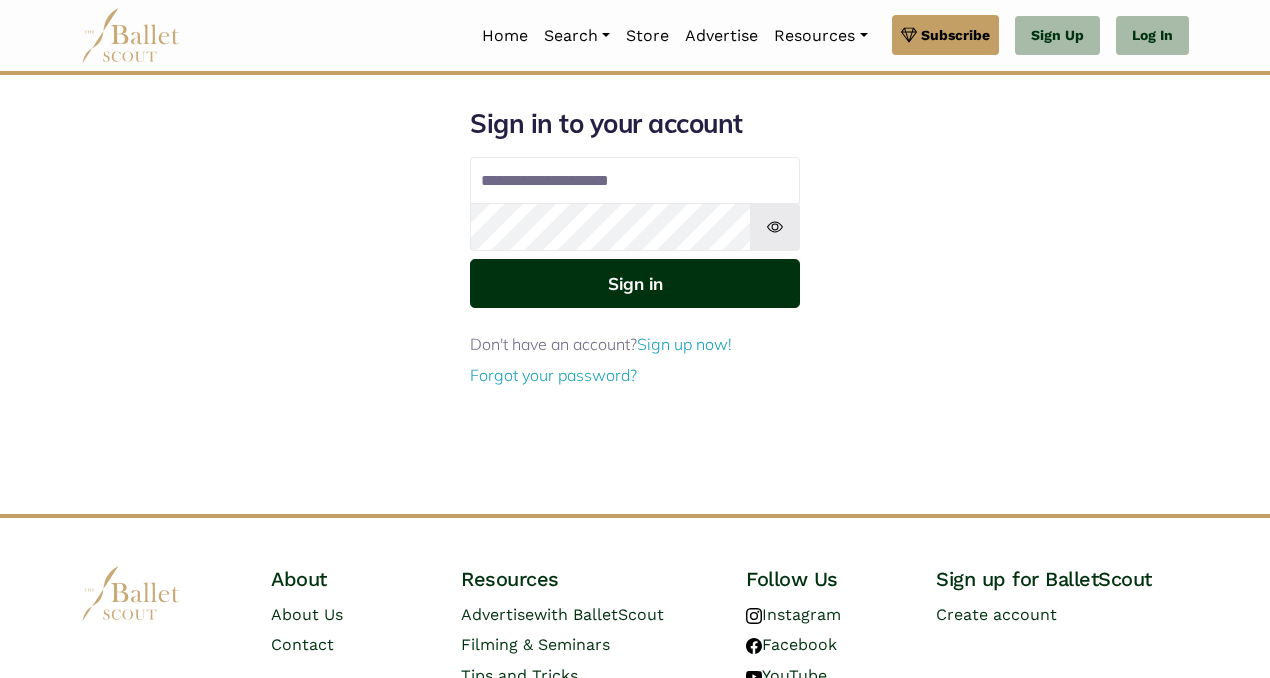 click on "Sign in" at bounding box center (635, 283) 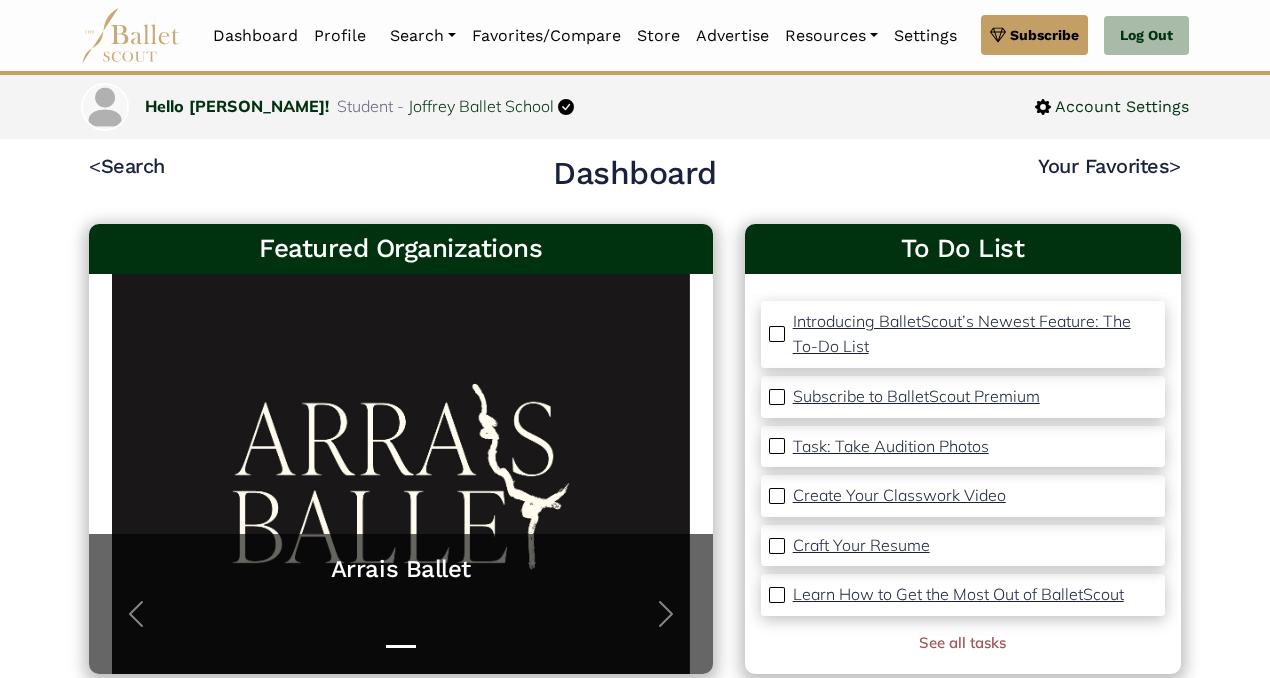scroll, scrollTop: 0, scrollLeft: 0, axis: both 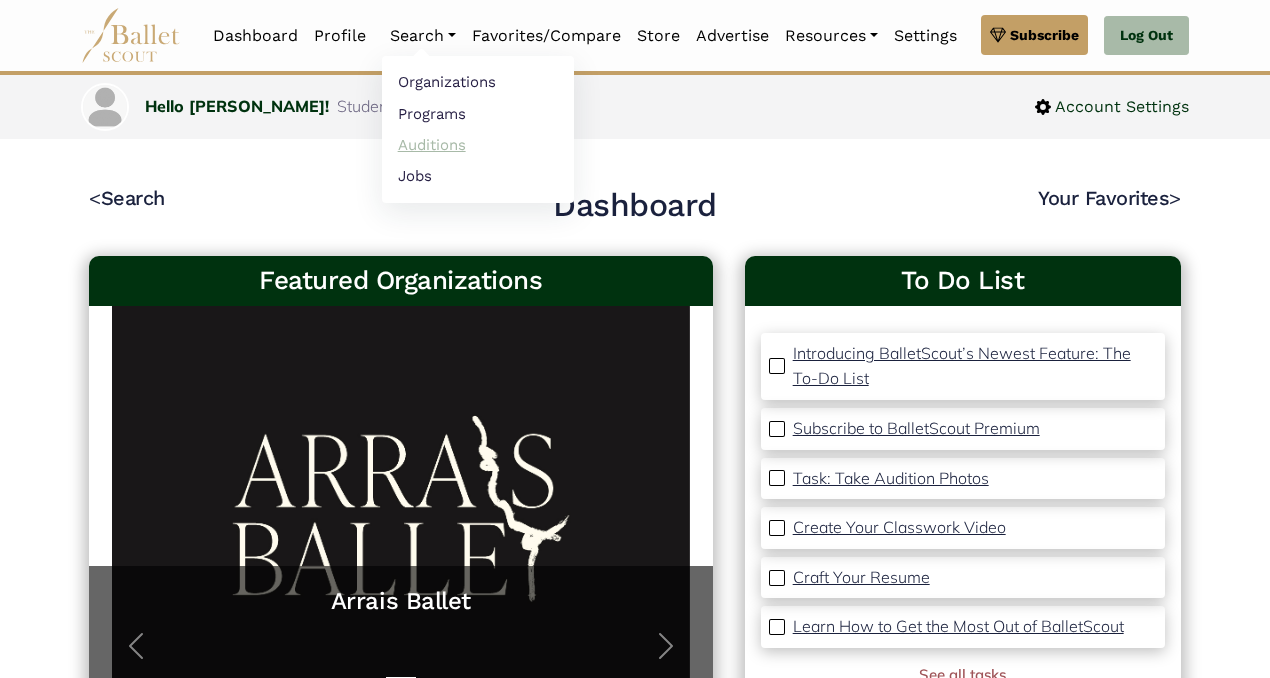 click on "Auditions" at bounding box center (478, 144) 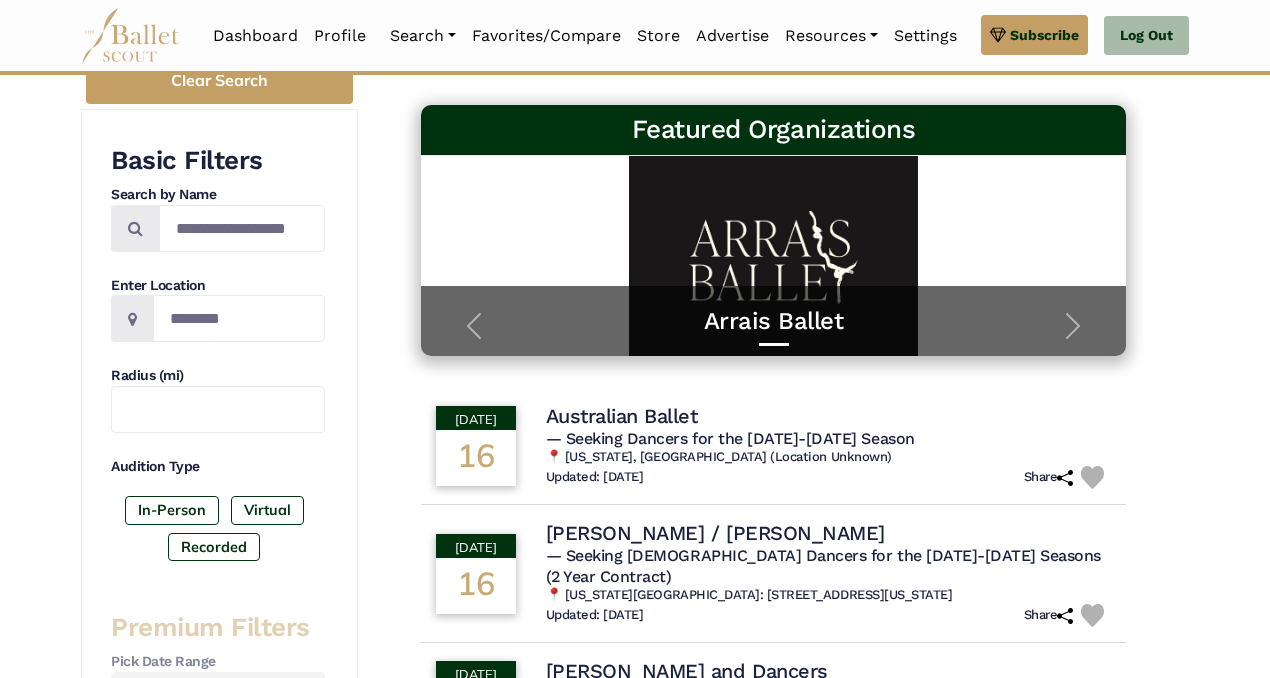 scroll, scrollTop: 286, scrollLeft: 0, axis: vertical 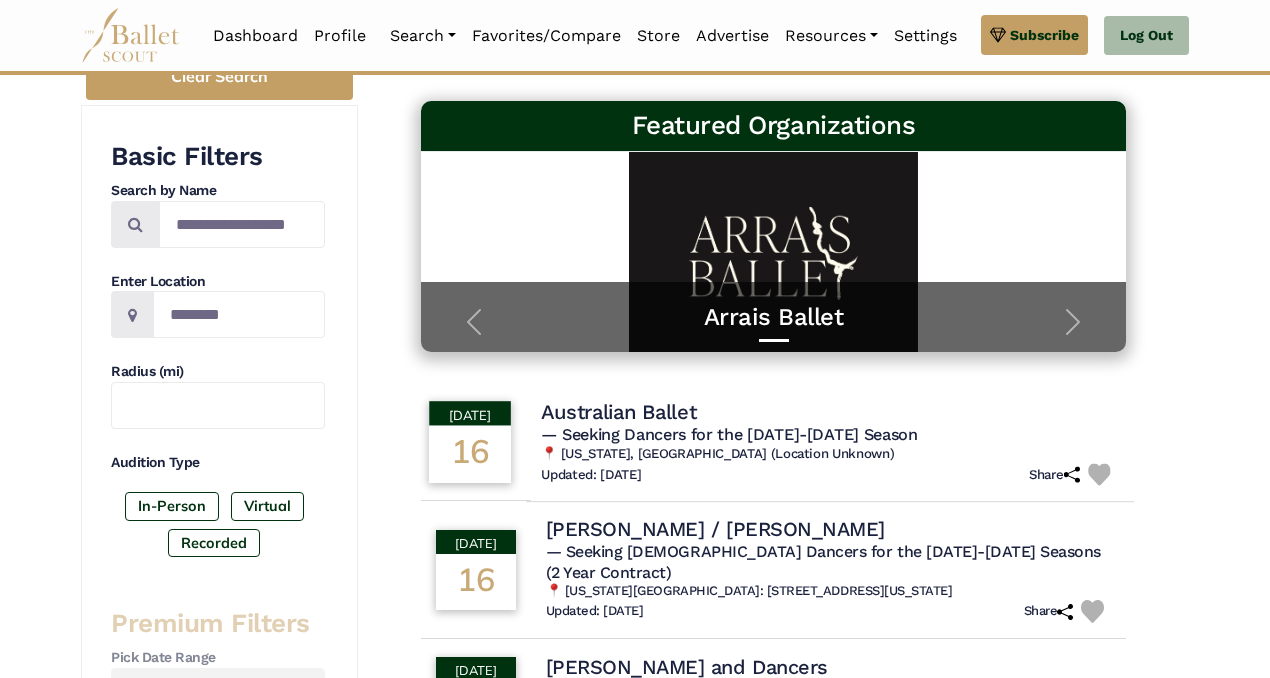 click on "Australian Ballet" at bounding box center (618, 411) 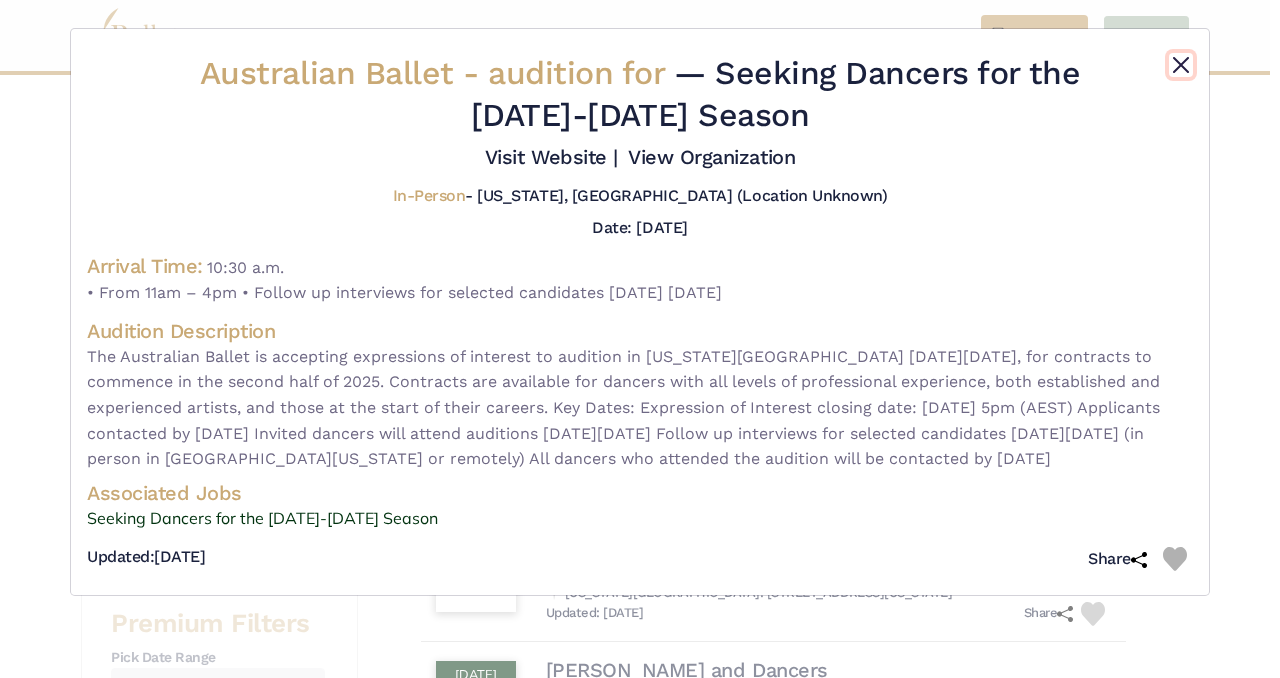 click at bounding box center (1181, 65) 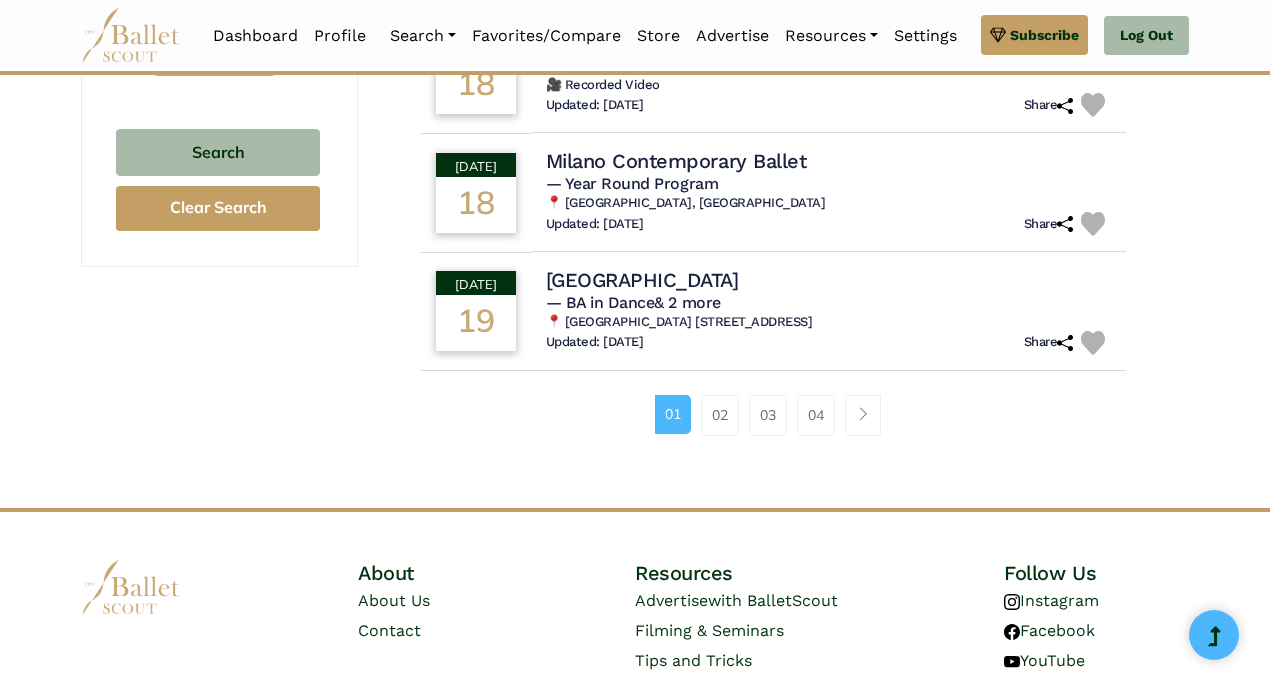scroll, scrollTop: 1389, scrollLeft: 0, axis: vertical 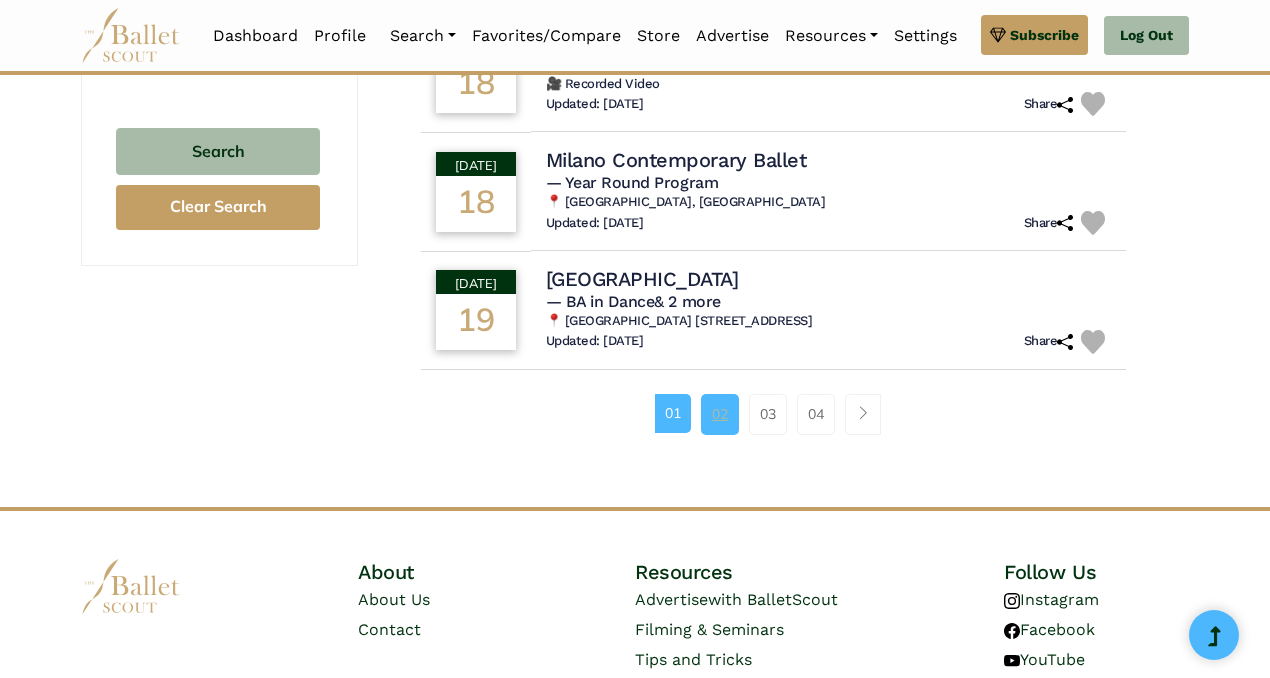 click on "02" at bounding box center (720, 414) 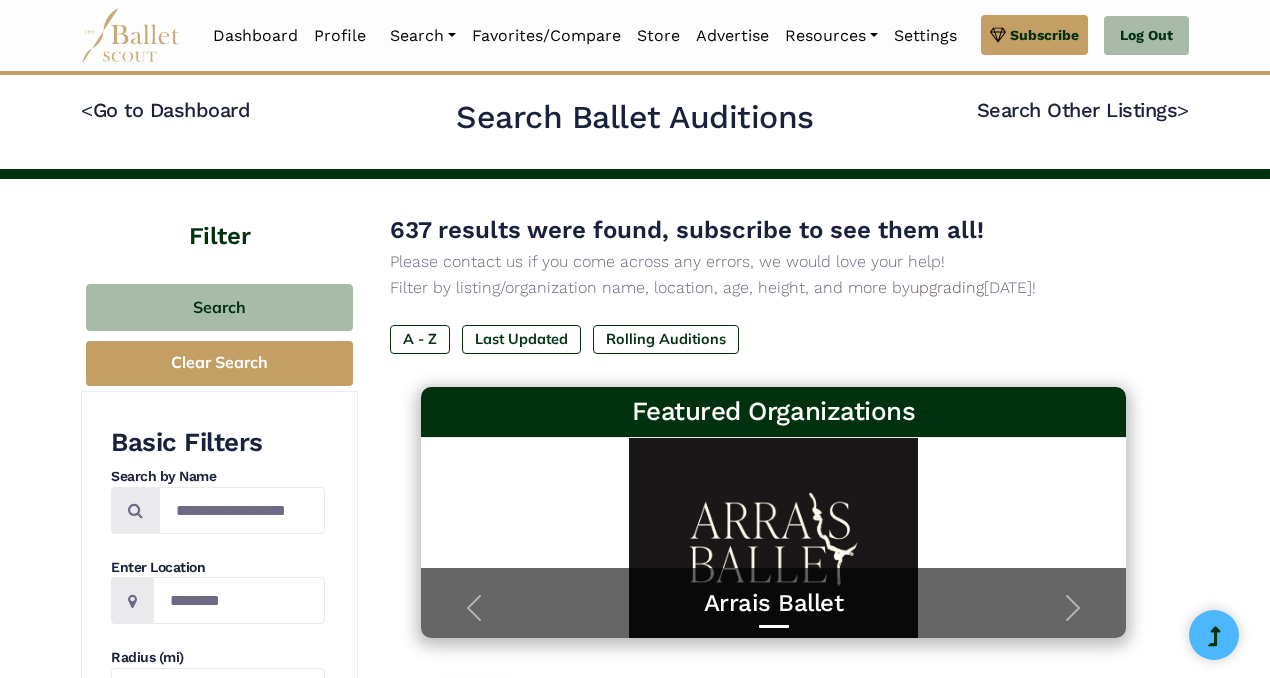 scroll, scrollTop: 0, scrollLeft: 0, axis: both 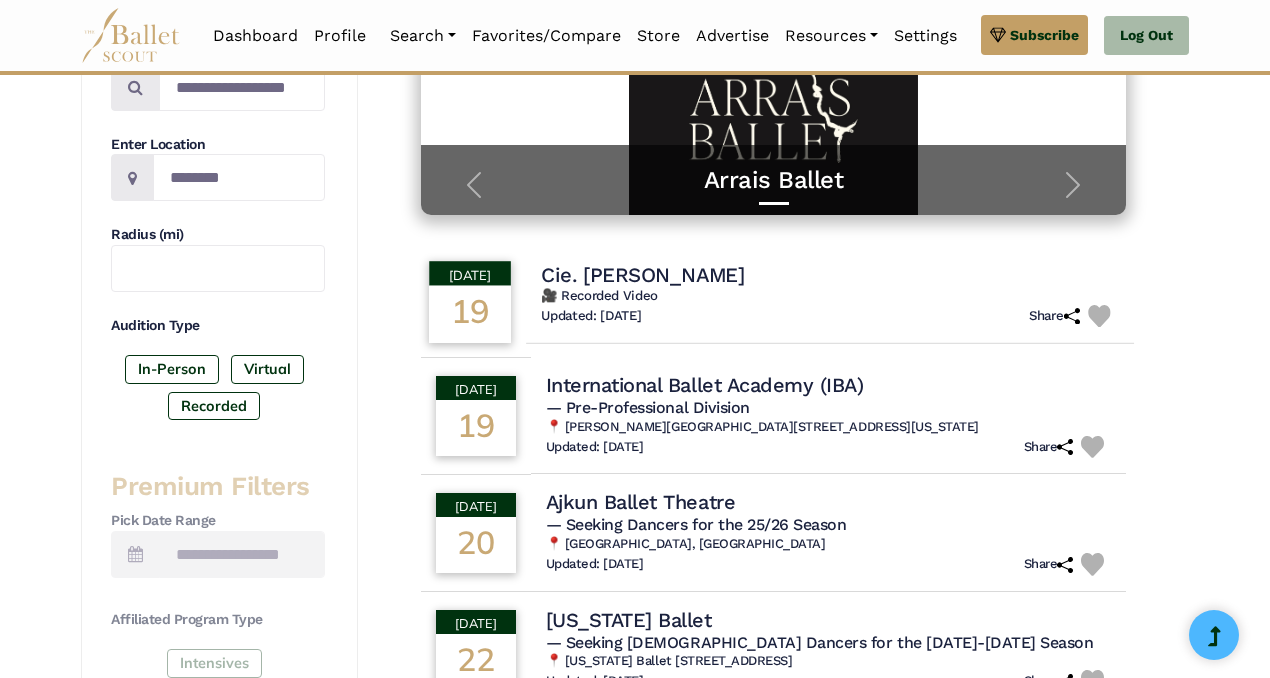 click on "Cie. Petra Zanki" at bounding box center (642, 274) 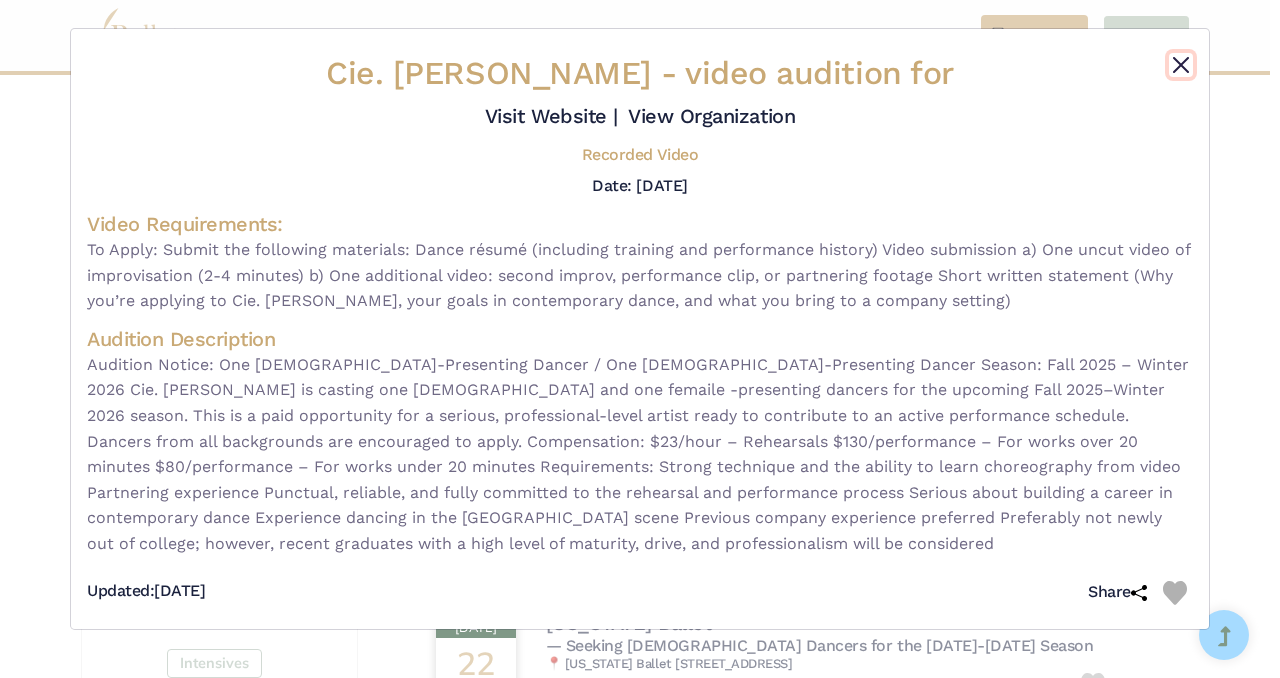 click at bounding box center [1181, 65] 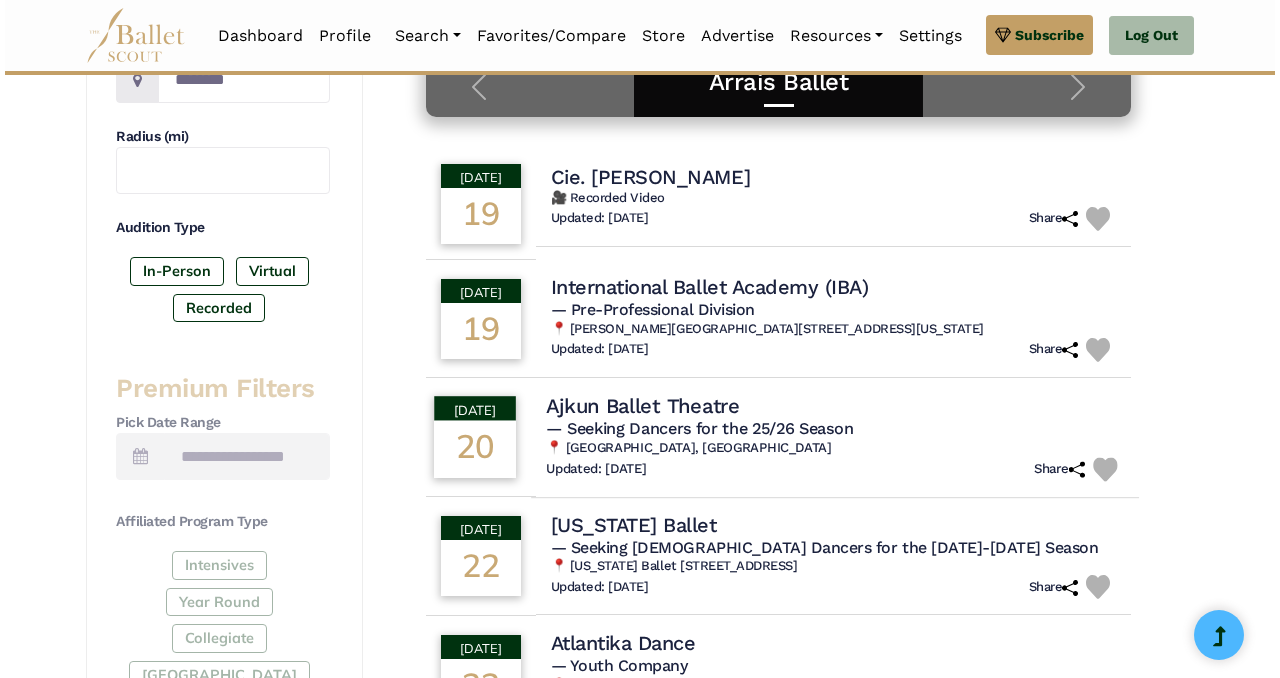 scroll, scrollTop: 522, scrollLeft: 0, axis: vertical 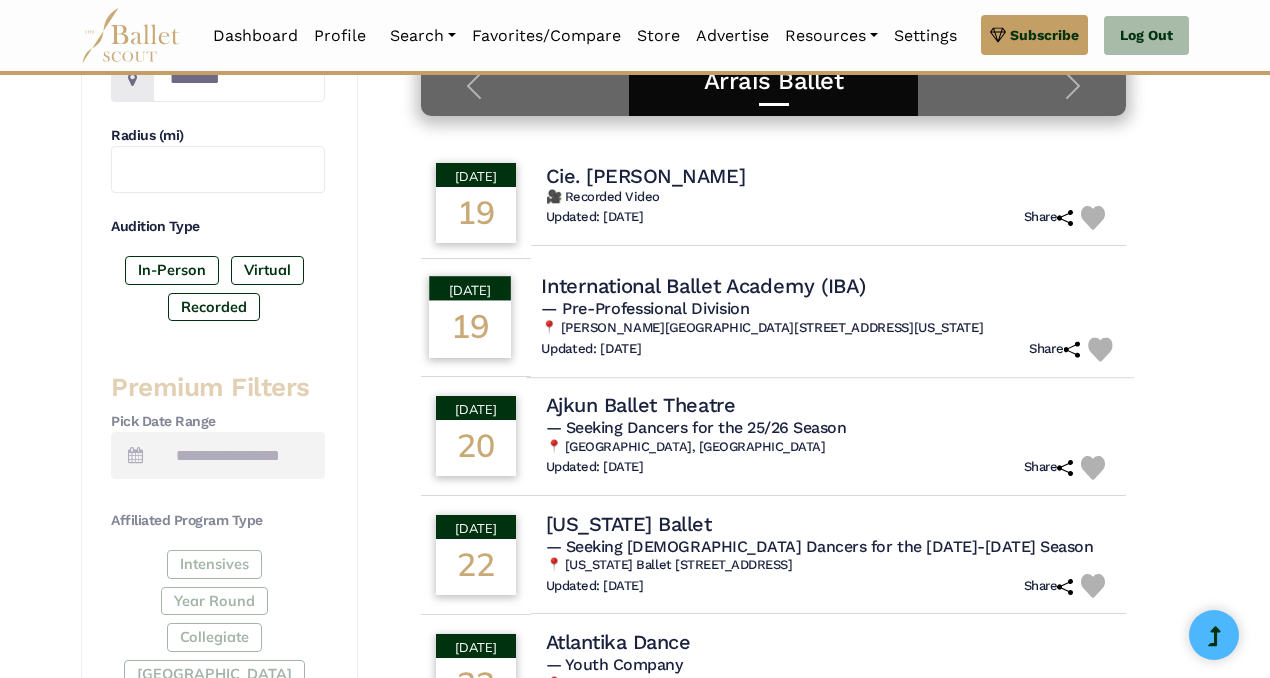click on "International Ballet Academy (IBA)" at bounding box center [703, 285] 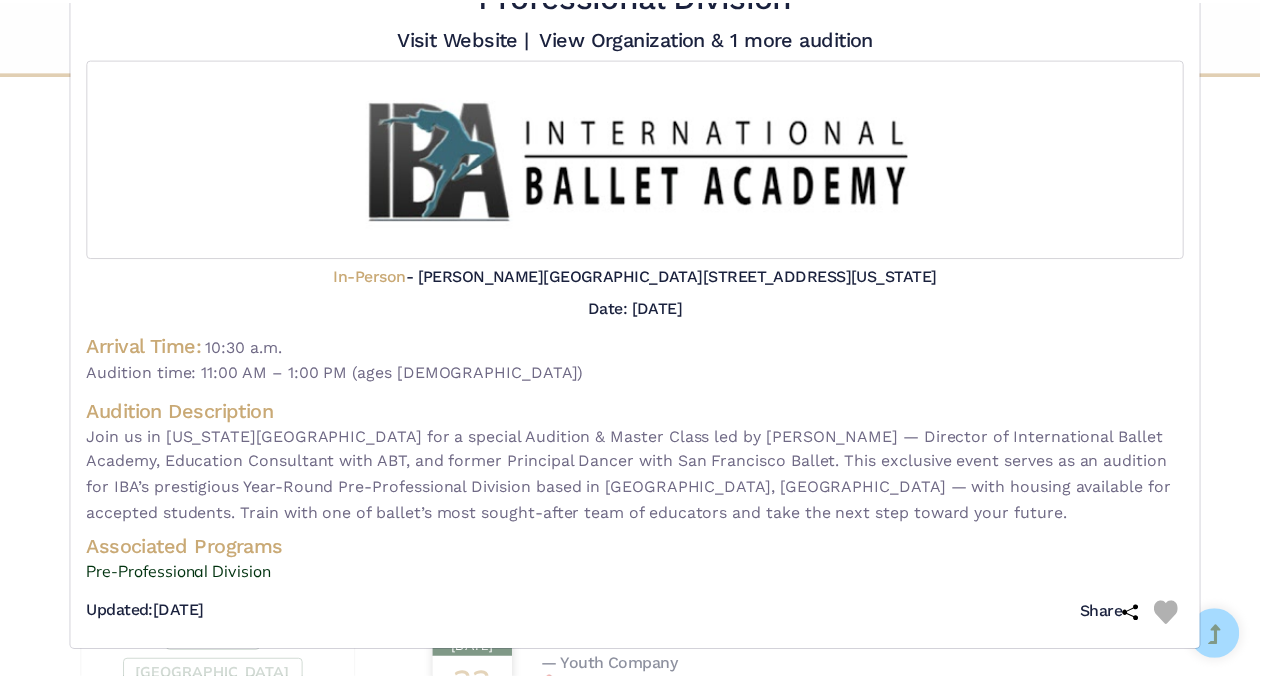 scroll, scrollTop: 0, scrollLeft: 0, axis: both 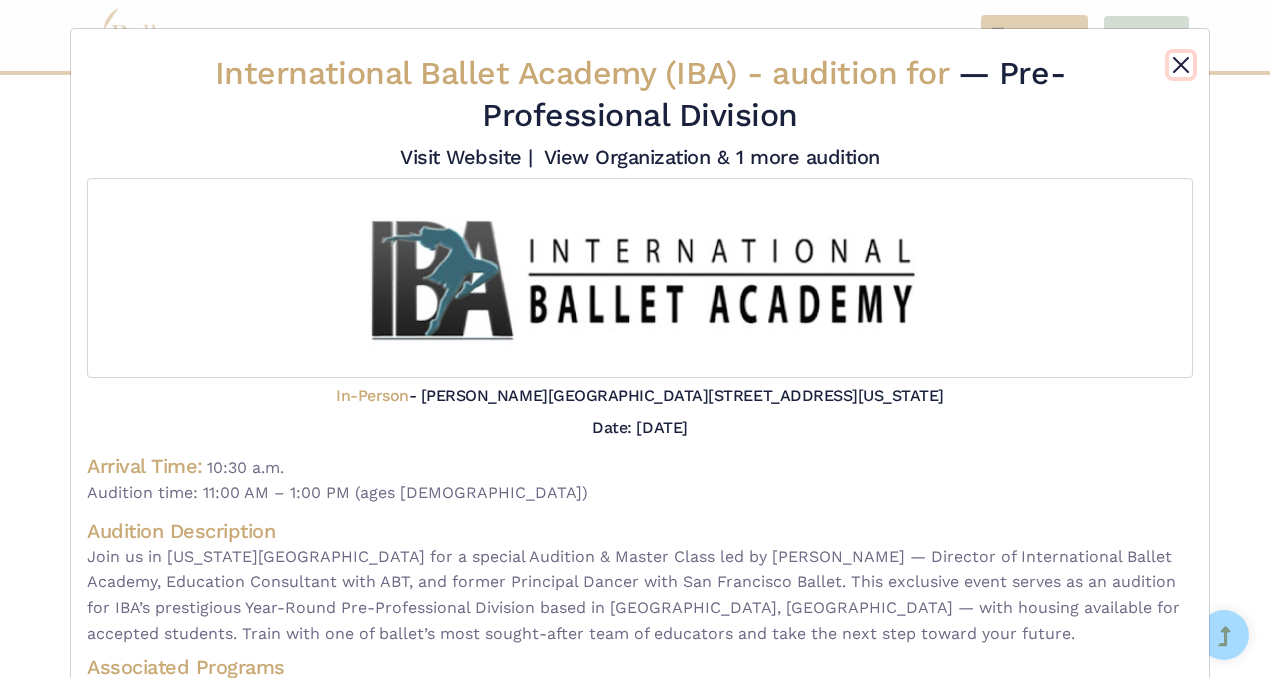 click at bounding box center [1181, 65] 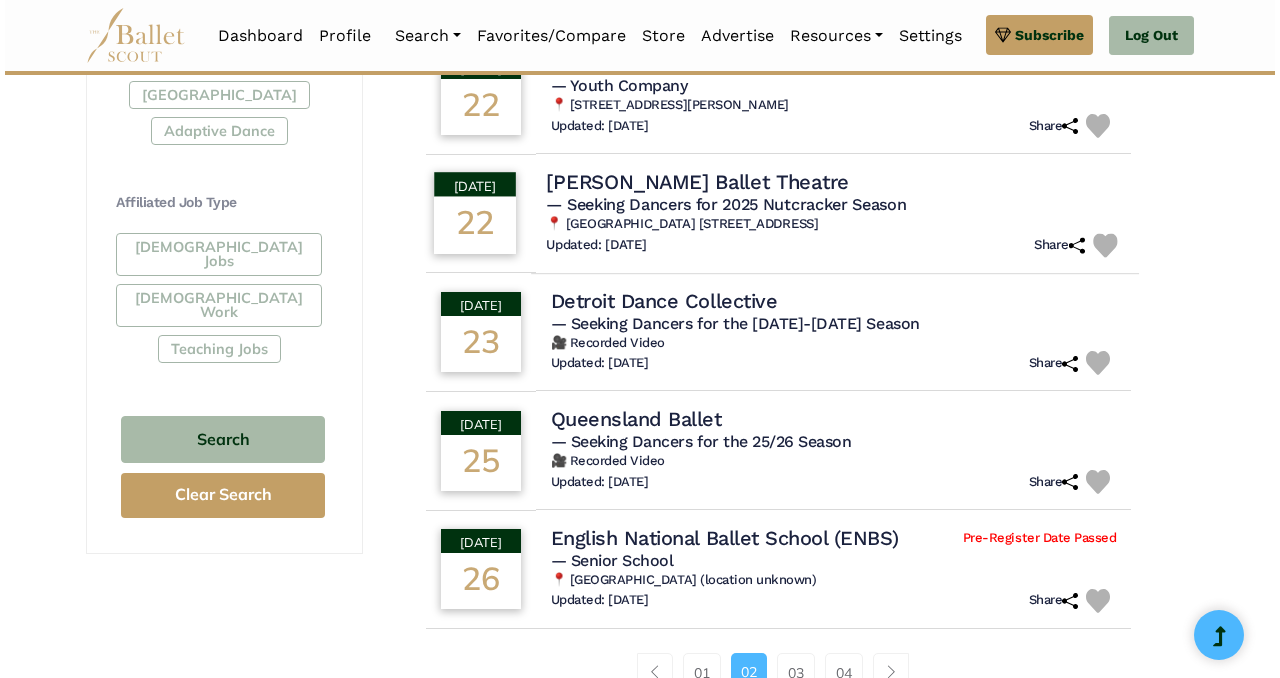 scroll, scrollTop: 1102, scrollLeft: 0, axis: vertical 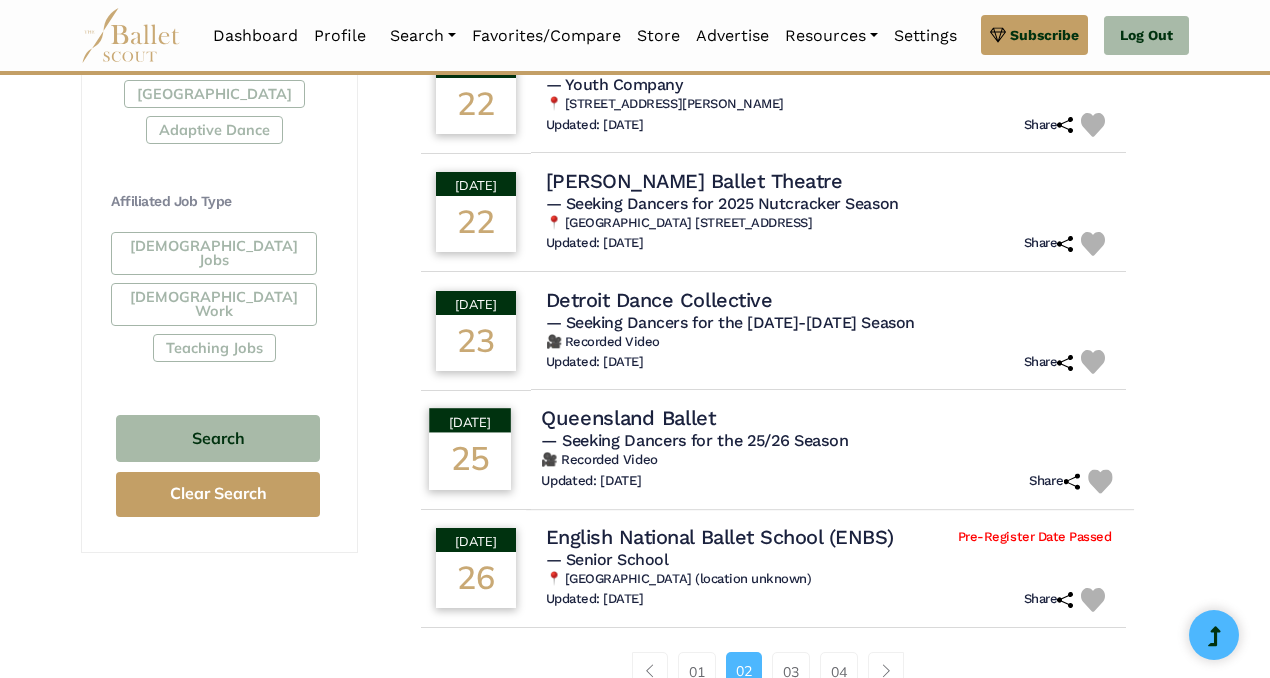 click on "Queensland Ballet" at bounding box center [628, 418] 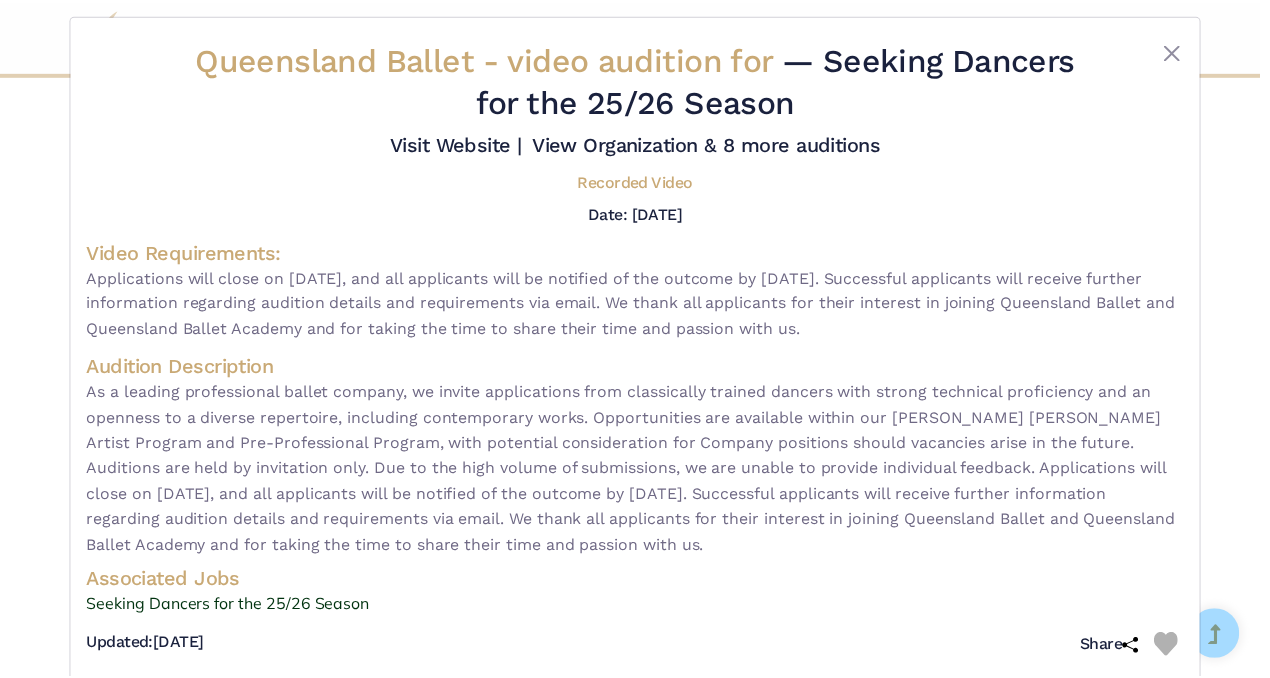 scroll, scrollTop: 0, scrollLeft: 0, axis: both 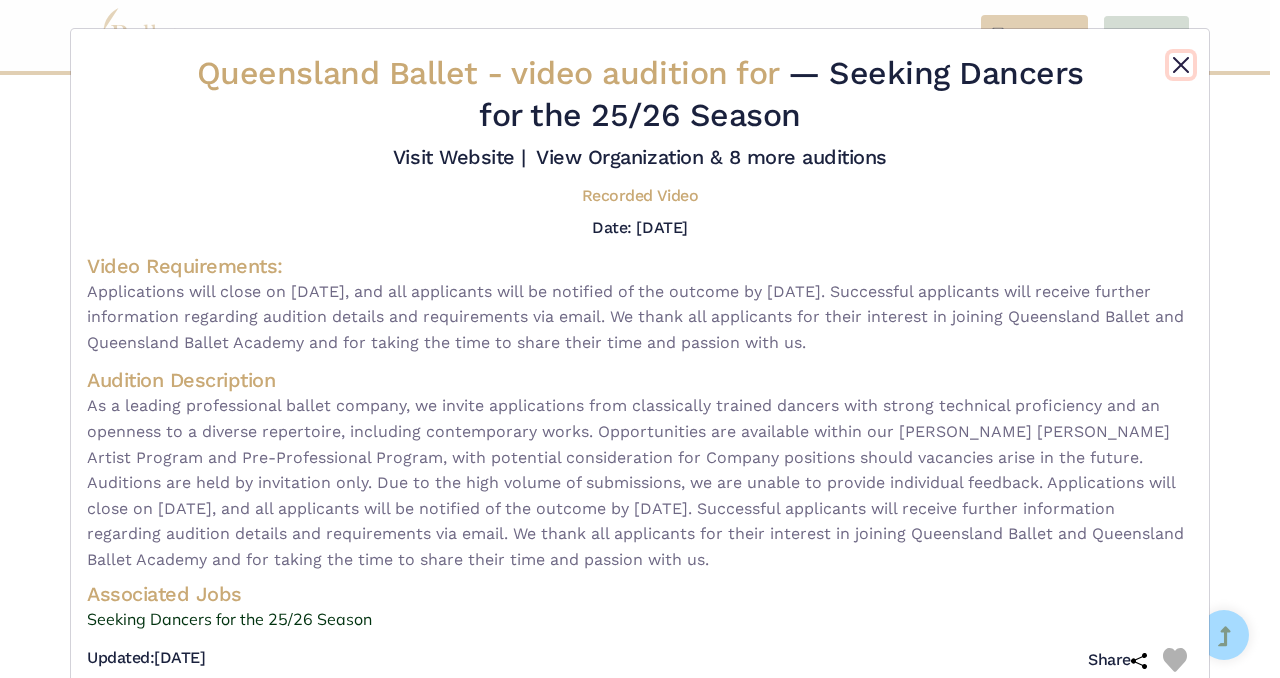 click at bounding box center [1181, 65] 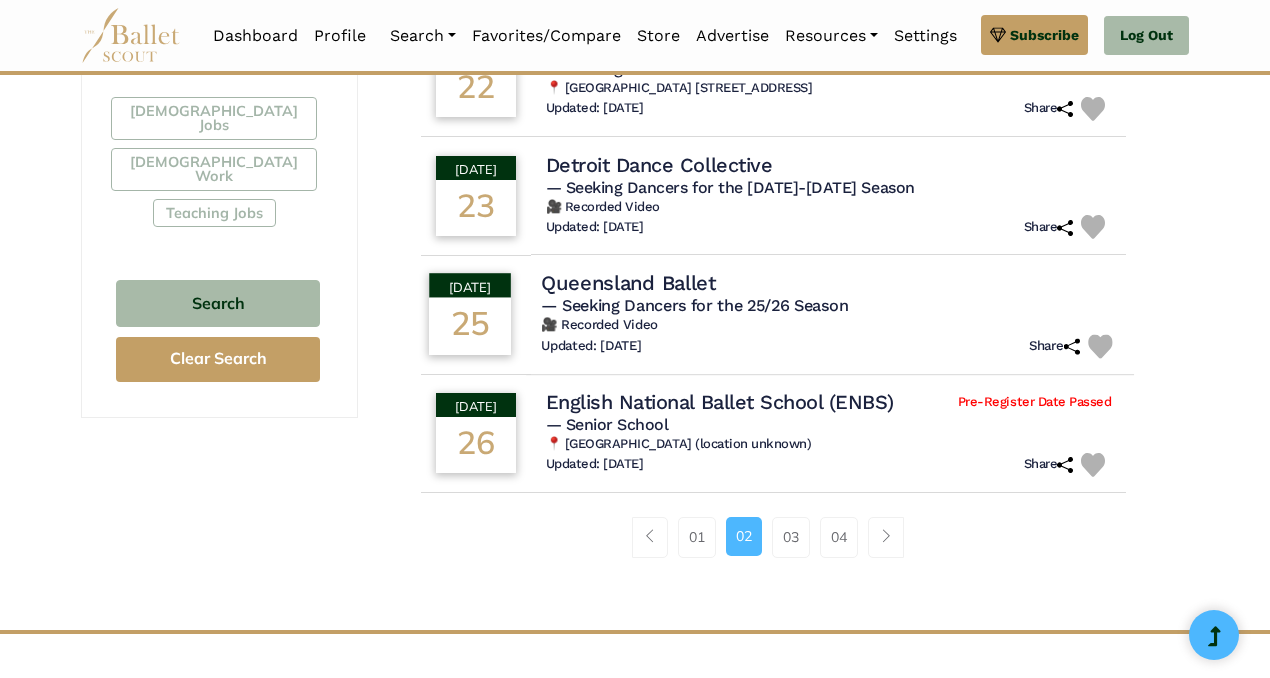scroll, scrollTop: 1238, scrollLeft: 0, axis: vertical 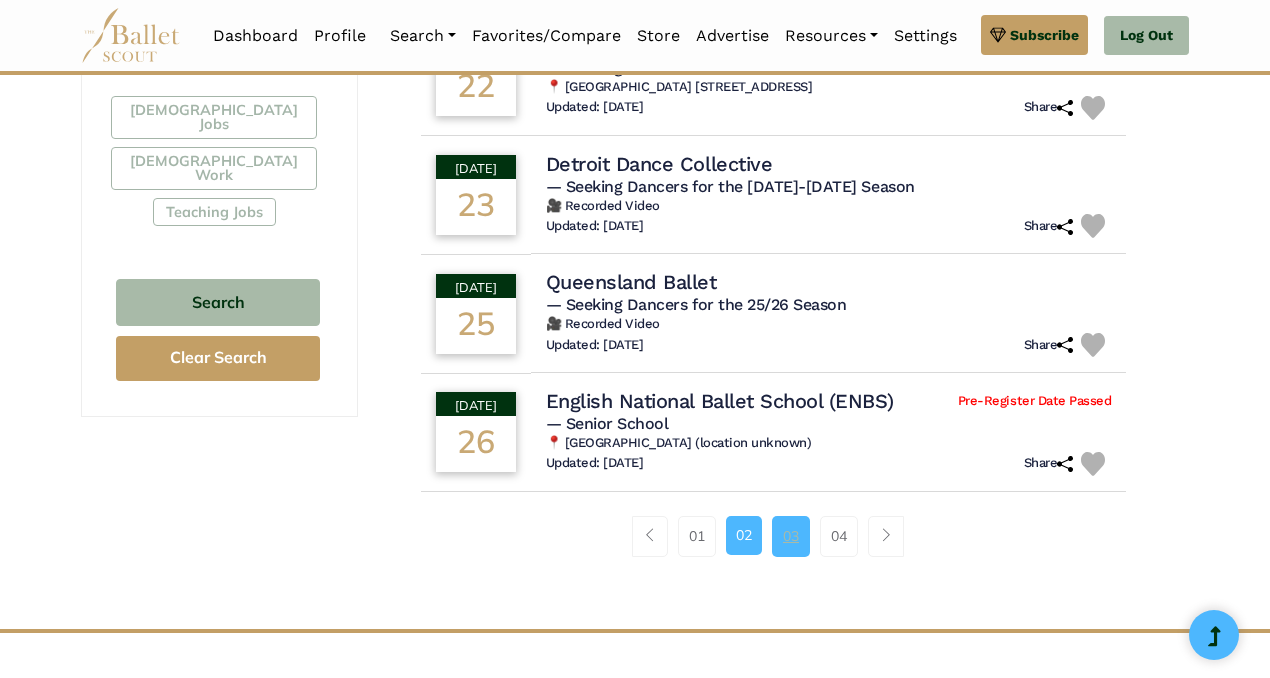 click on "03" at bounding box center (791, 536) 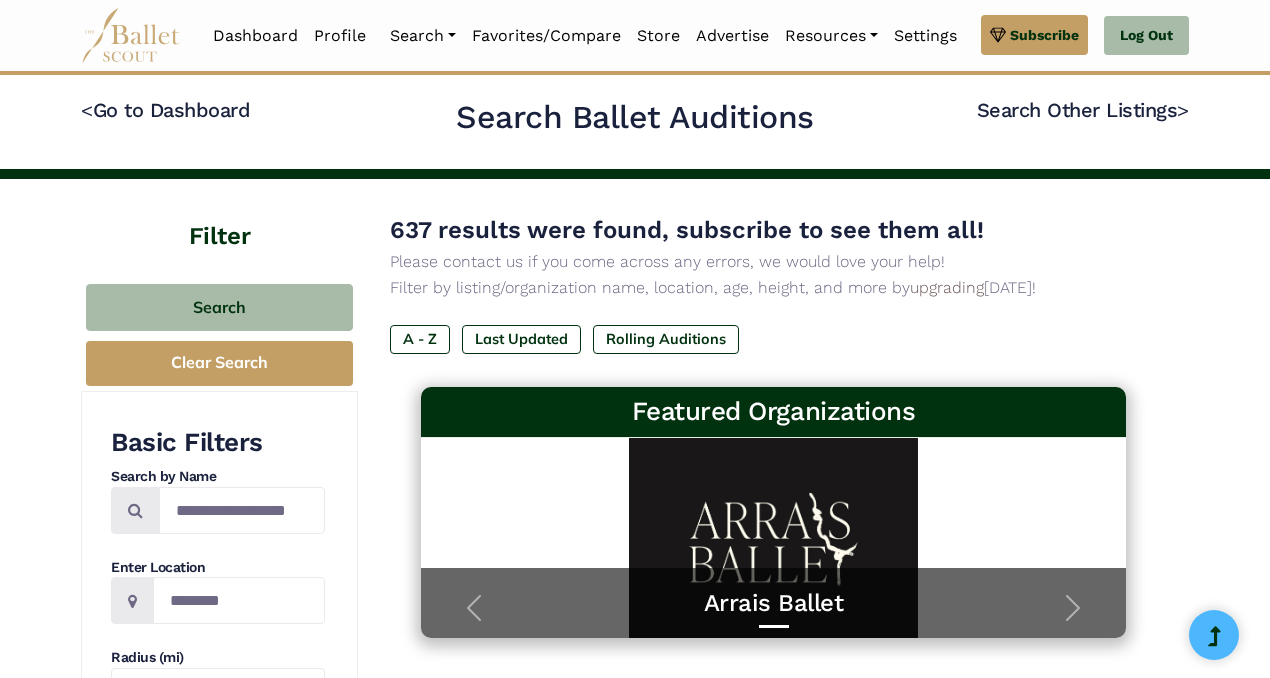 scroll, scrollTop: 0, scrollLeft: 0, axis: both 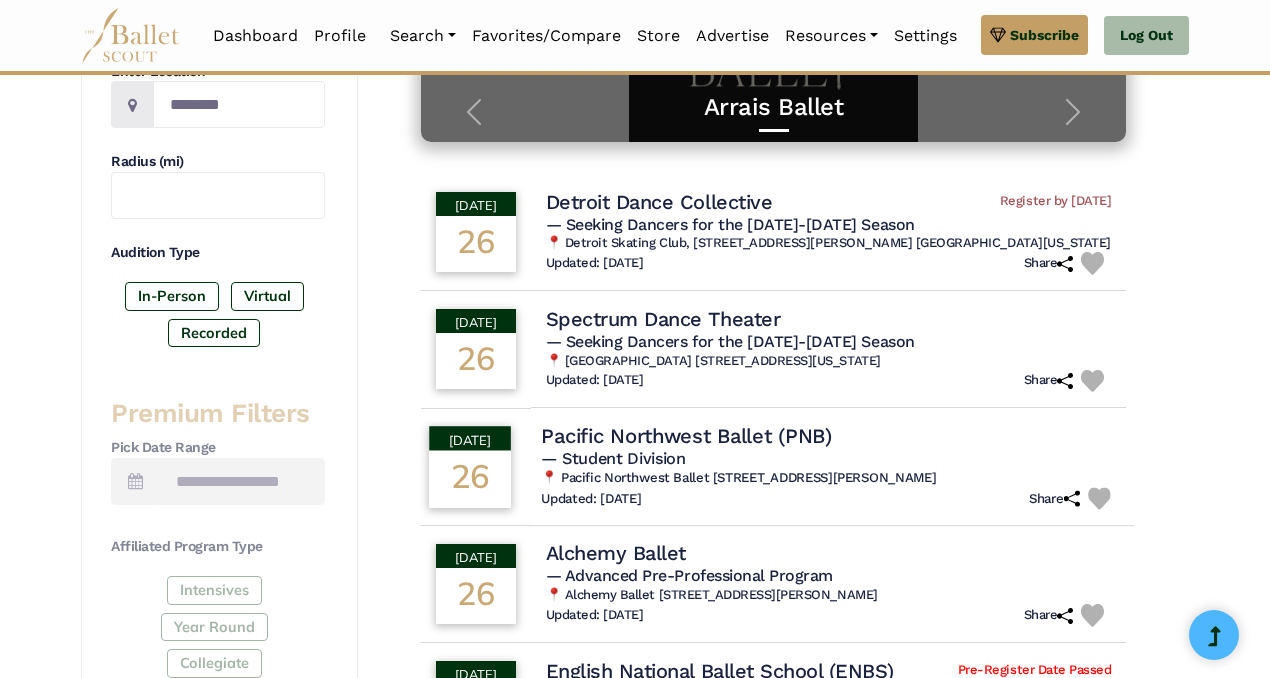 click on "Pacific Northwest Ballet (PNB)" at bounding box center [686, 435] 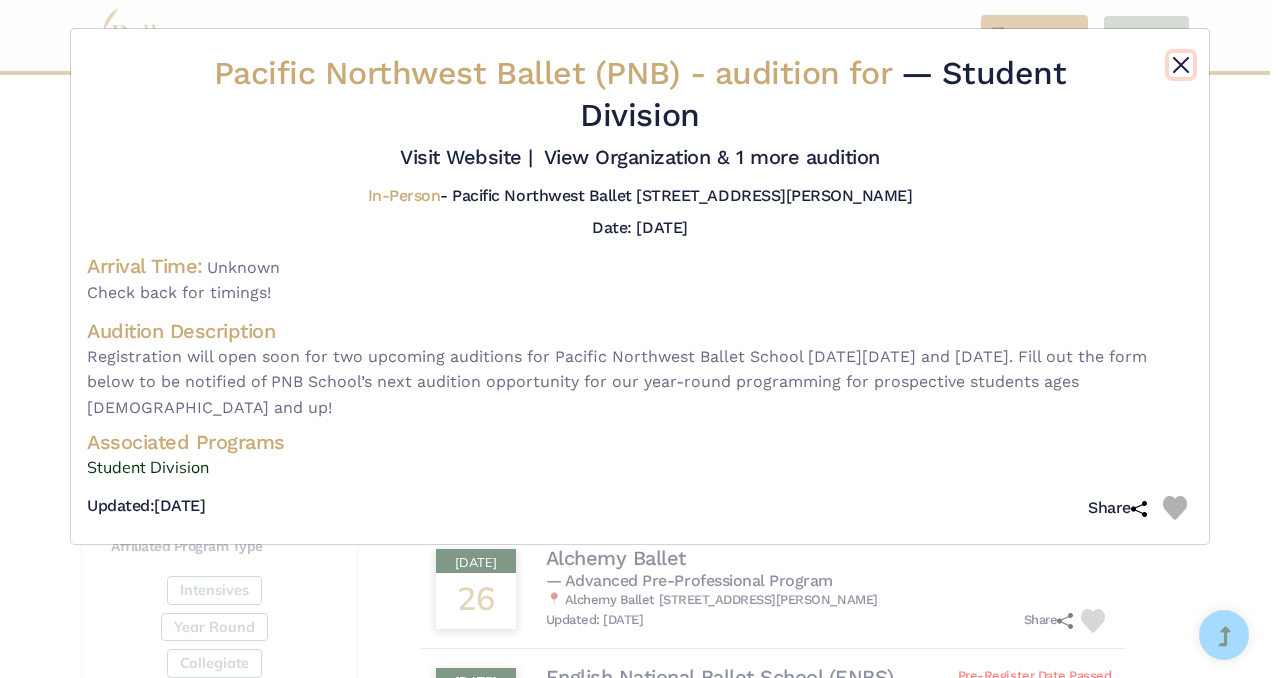 click at bounding box center [1181, 65] 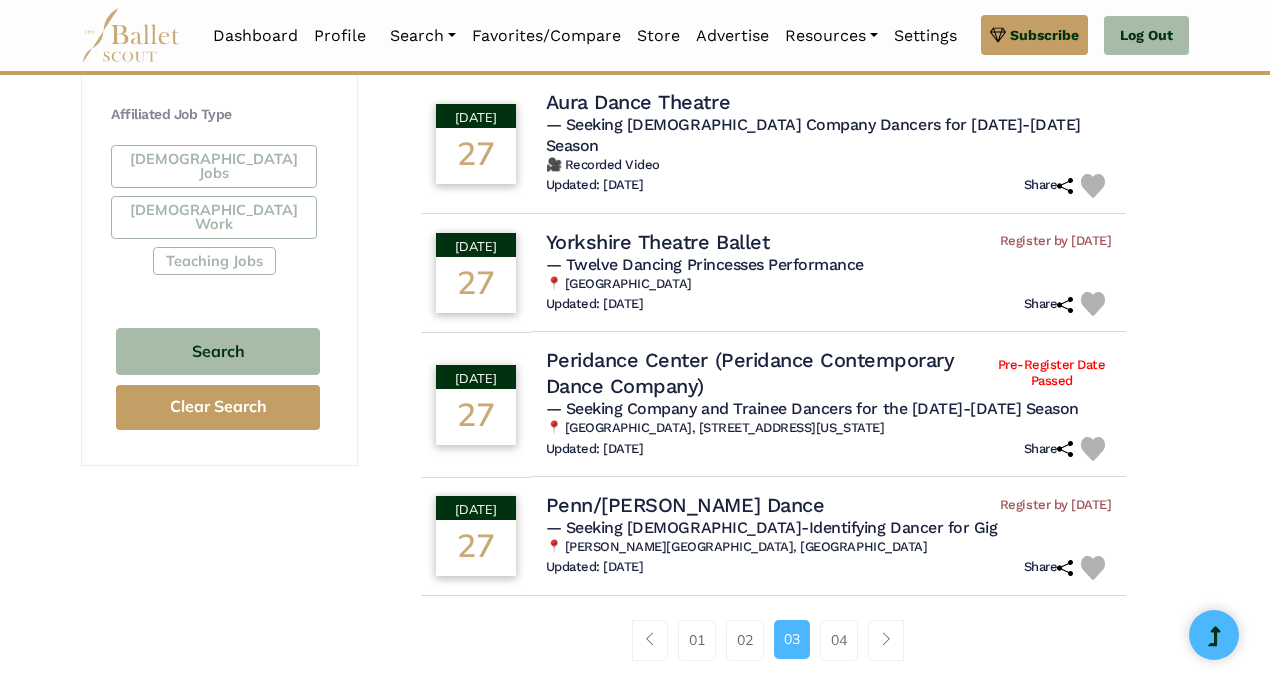 scroll, scrollTop: 1190, scrollLeft: 0, axis: vertical 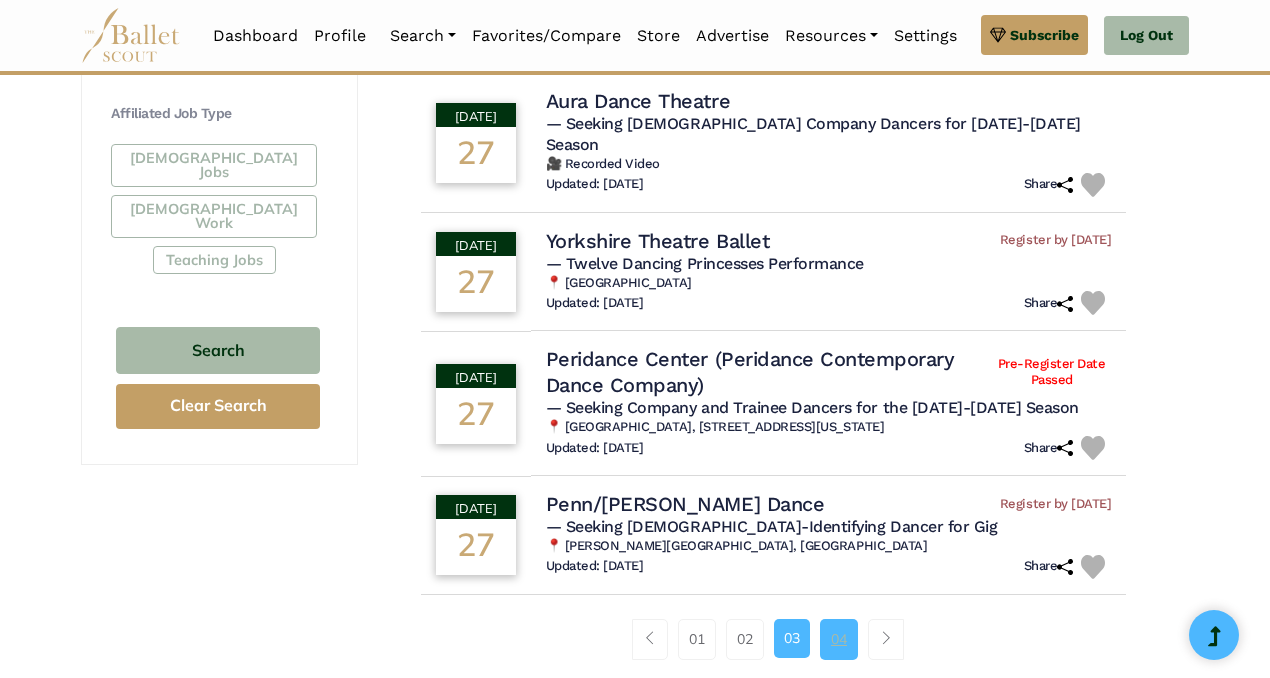 click on "04" at bounding box center [839, 639] 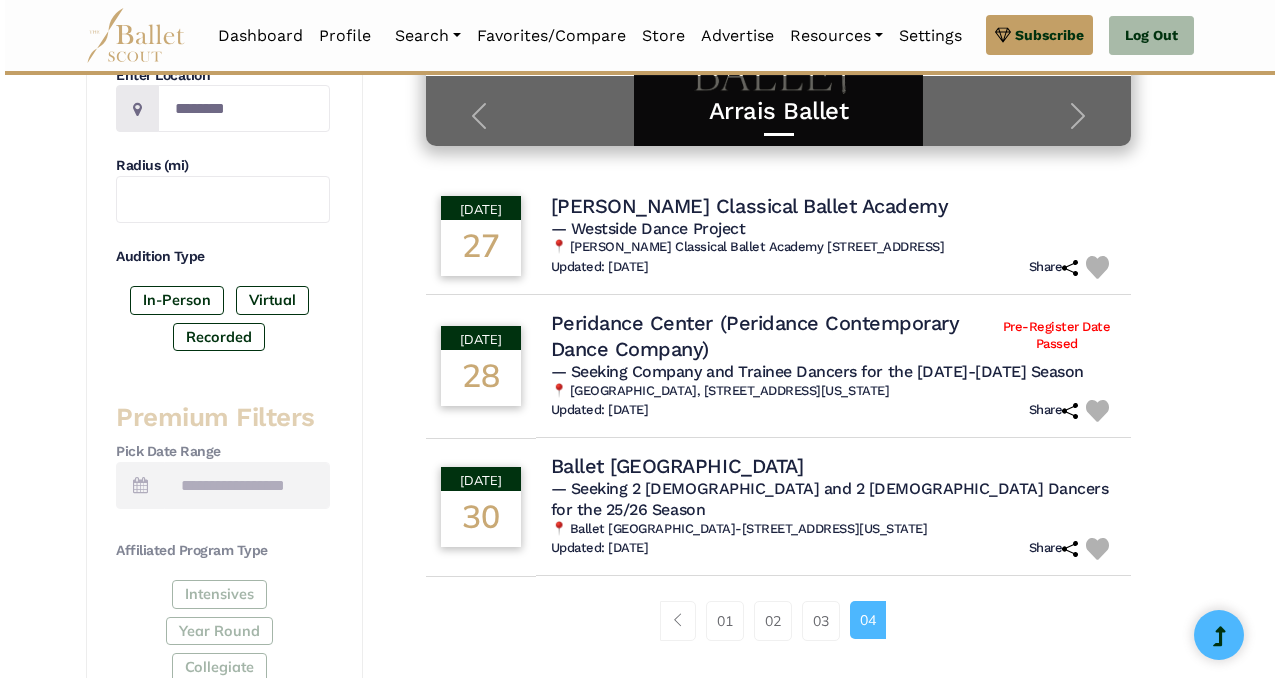 scroll, scrollTop: 497, scrollLeft: 0, axis: vertical 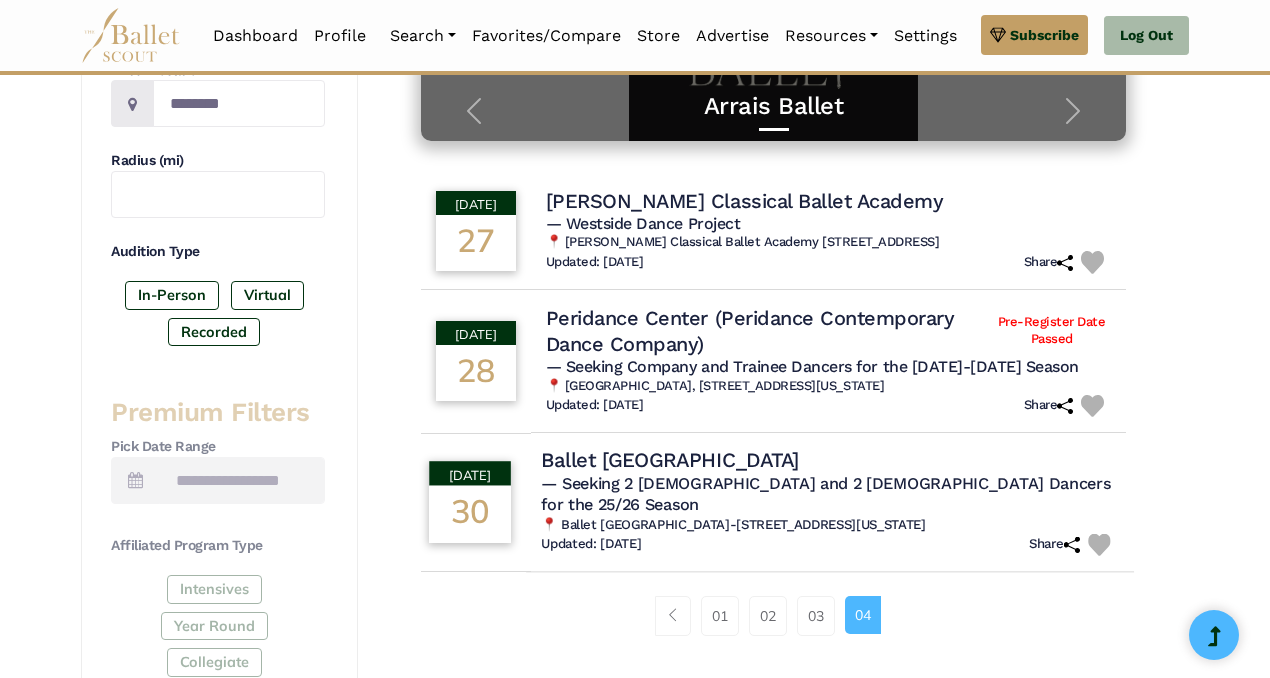 click on "Ballet Long Island" at bounding box center (670, 460) 